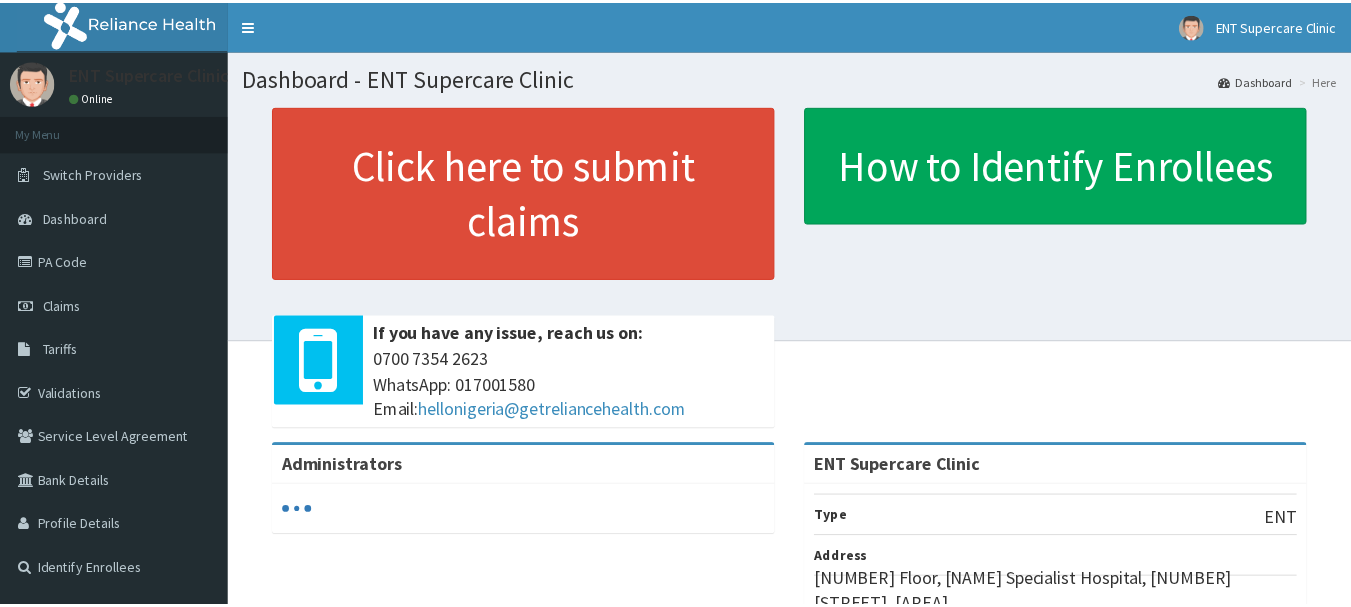 scroll, scrollTop: 0, scrollLeft: 0, axis: both 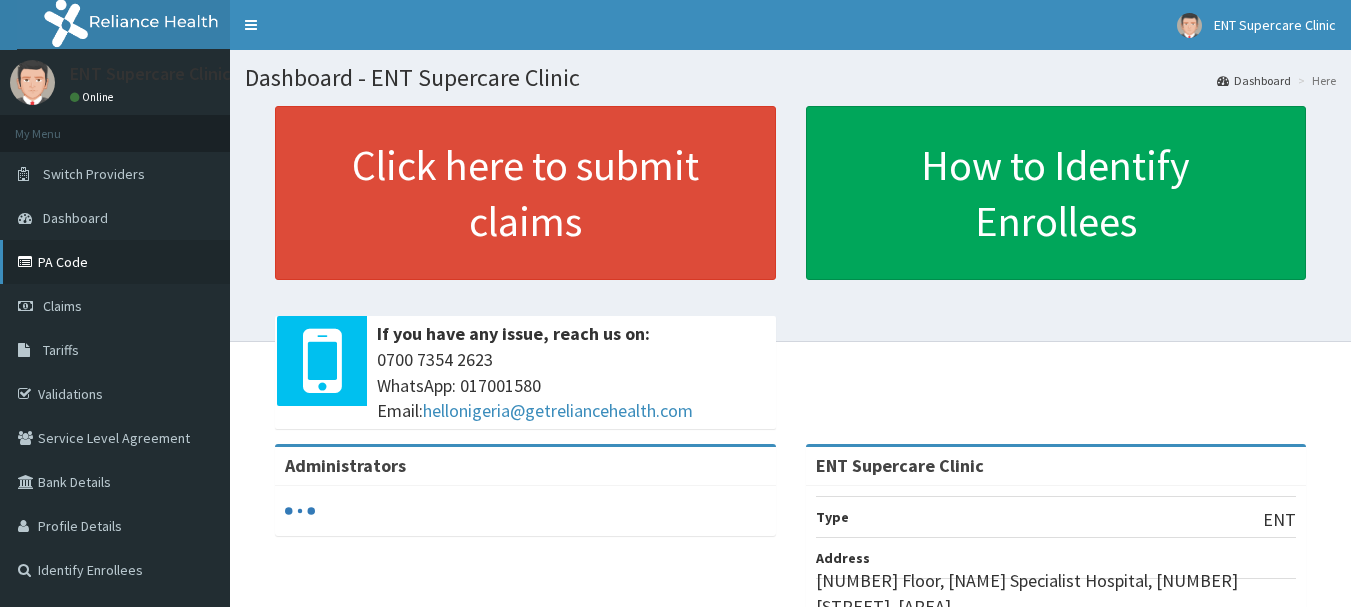 click on "PA Code" at bounding box center [115, 262] 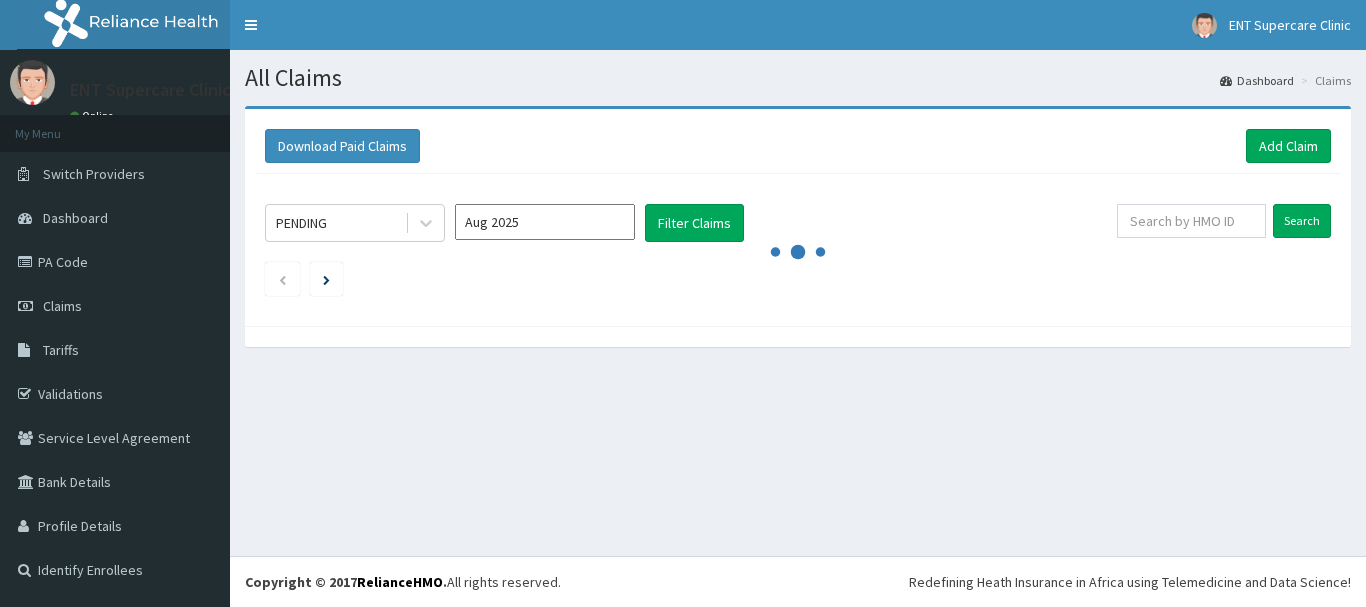 scroll, scrollTop: 0, scrollLeft: 0, axis: both 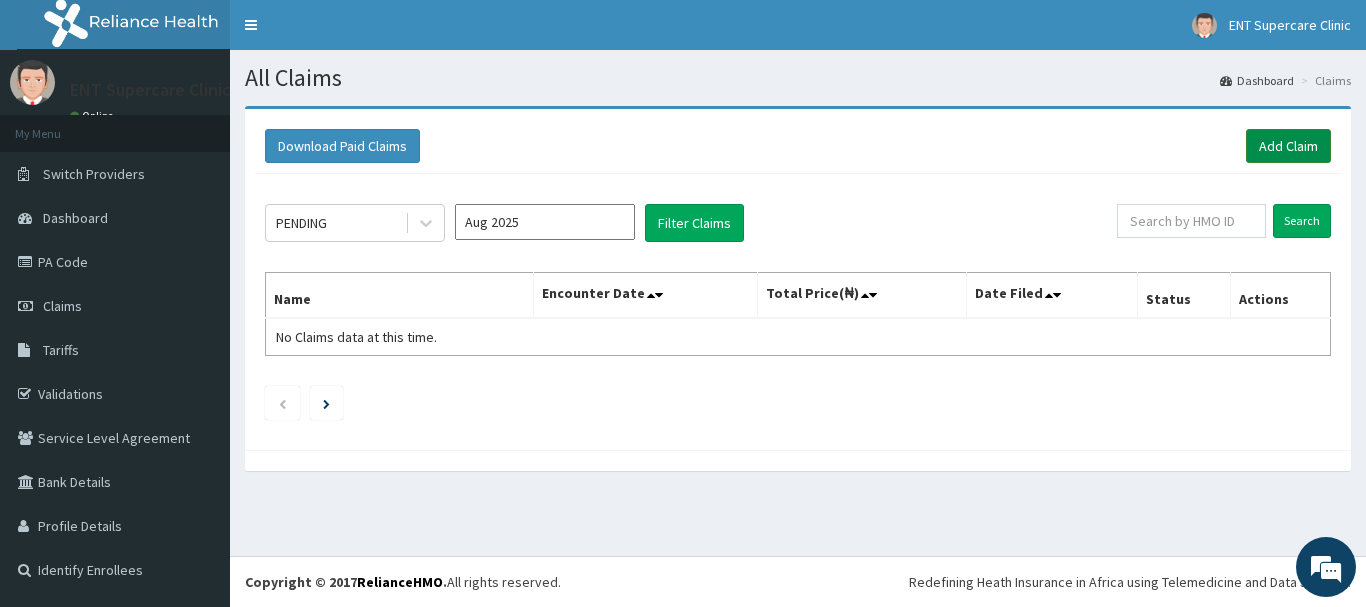 click on "Add Claim" at bounding box center (1288, 146) 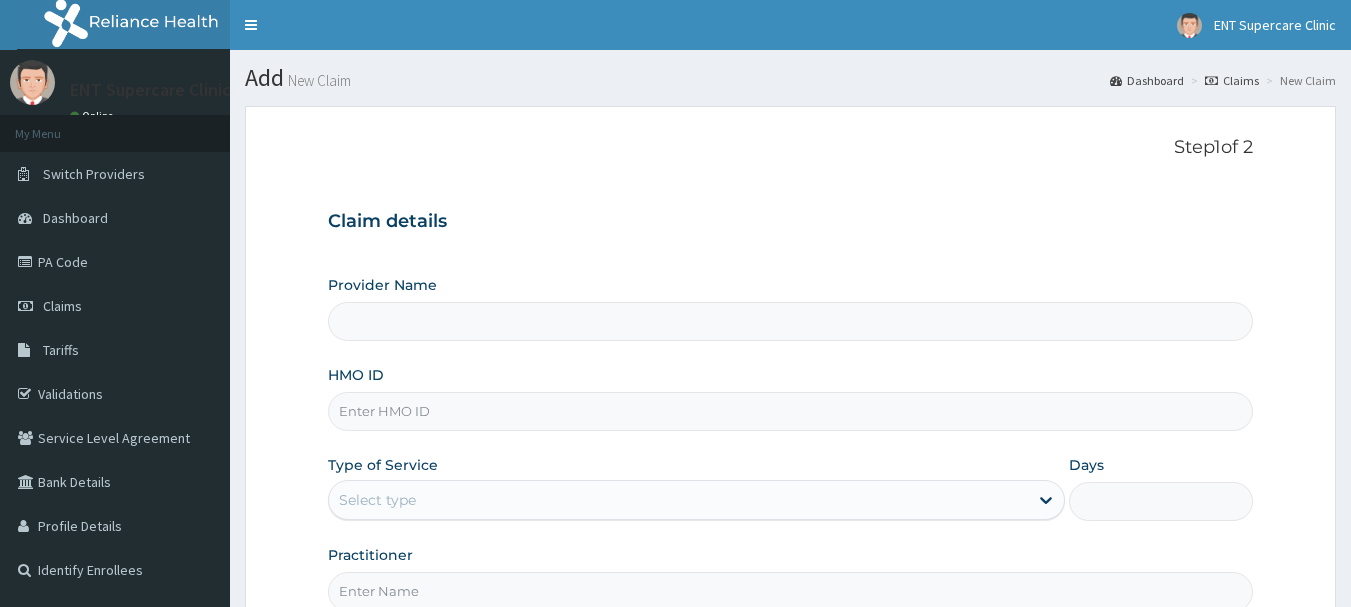 scroll, scrollTop: 0, scrollLeft: 0, axis: both 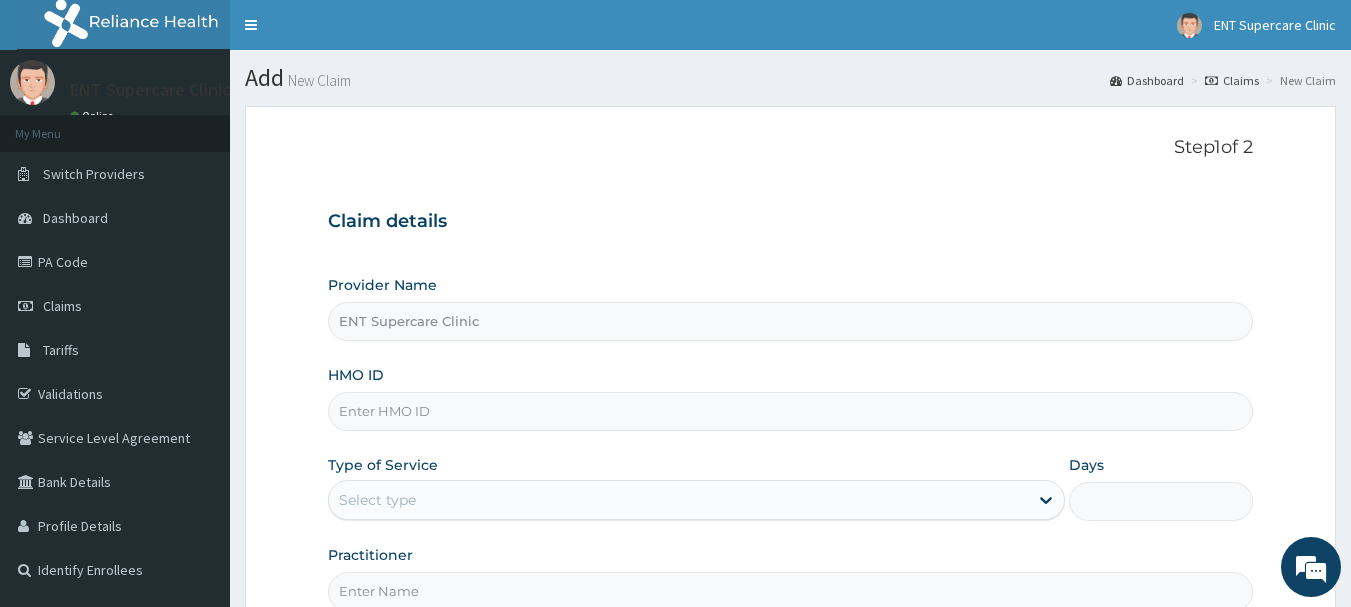 click on "HMO ID" at bounding box center (791, 411) 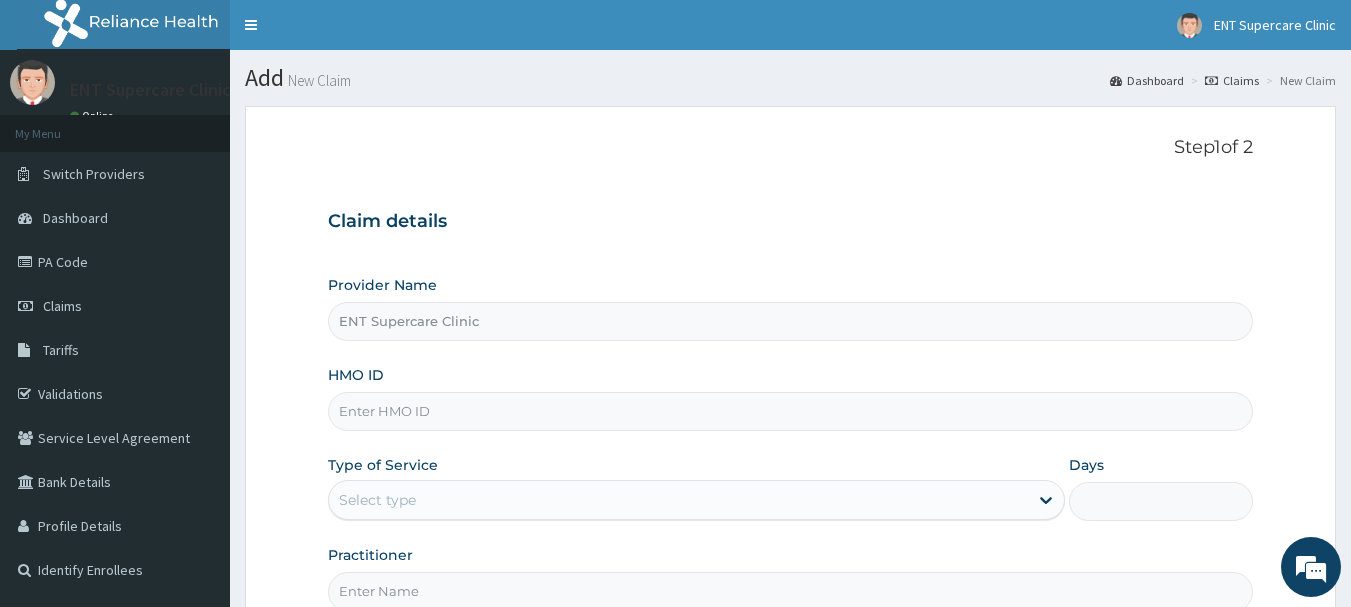 scroll, scrollTop: 0, scrollLeft: 0, axis: both 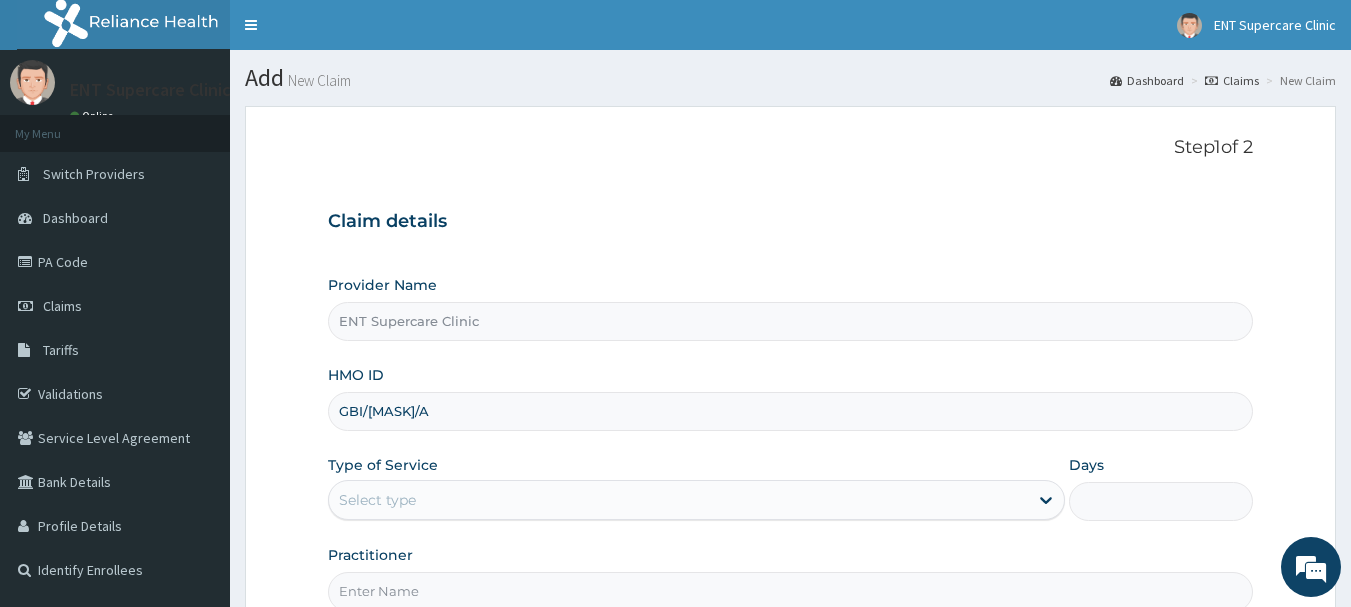type on "GBI/[MASK]/A" 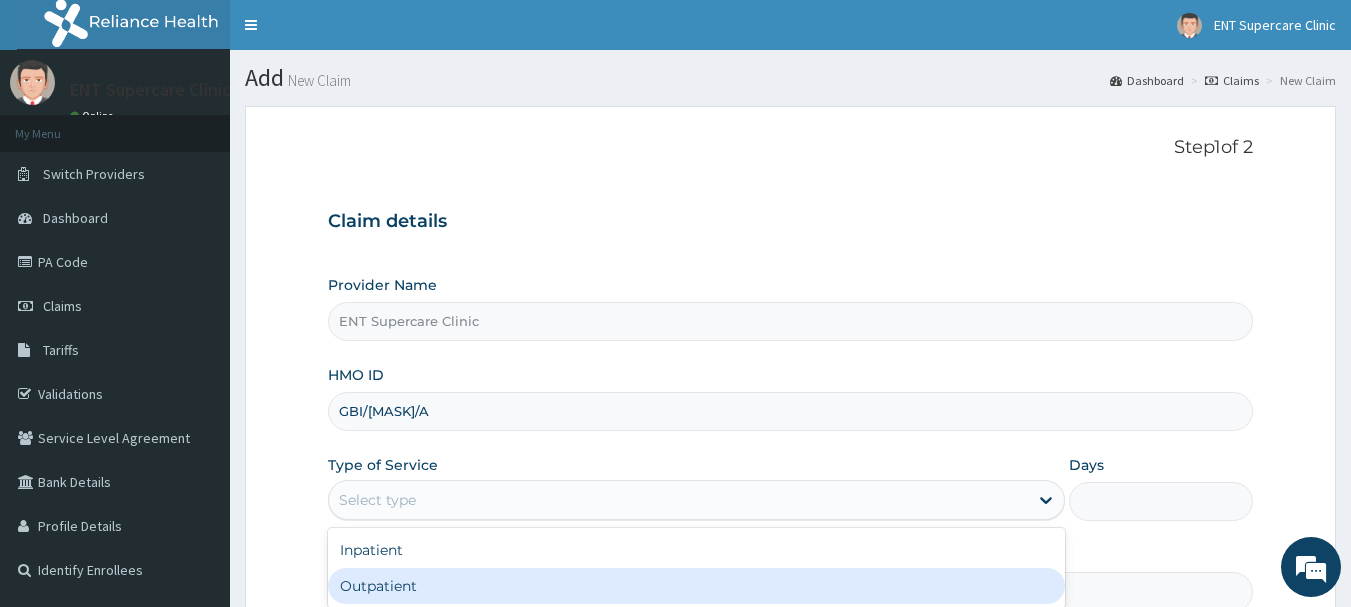 click on "Outpatient" at bounding box center [696, 586] 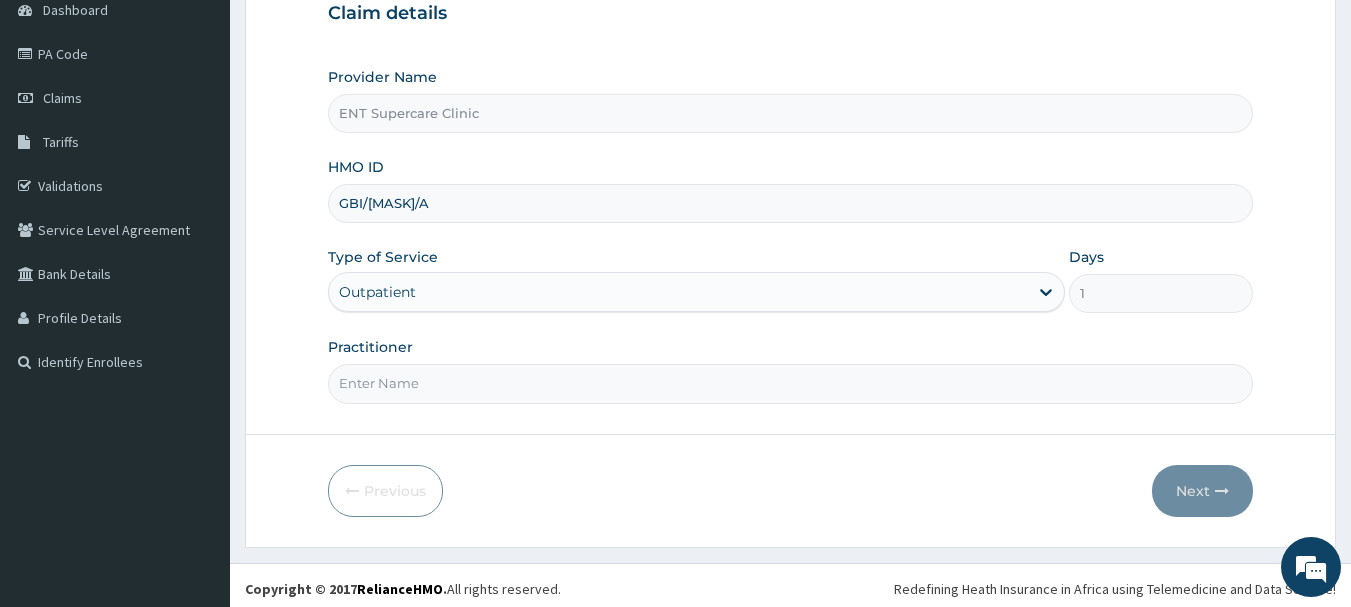 scroll, scrollTop: 215, scrollLeft: 0, axis: vertical 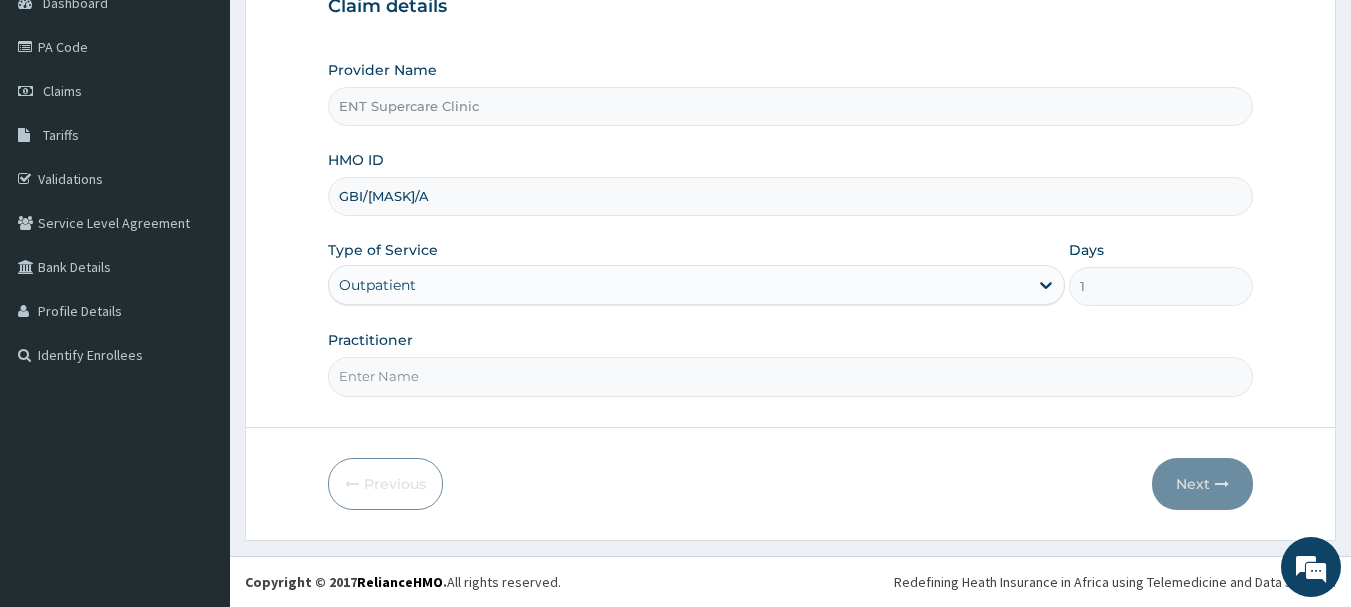 click on "Practitioner" at bounding box center [791, 376] 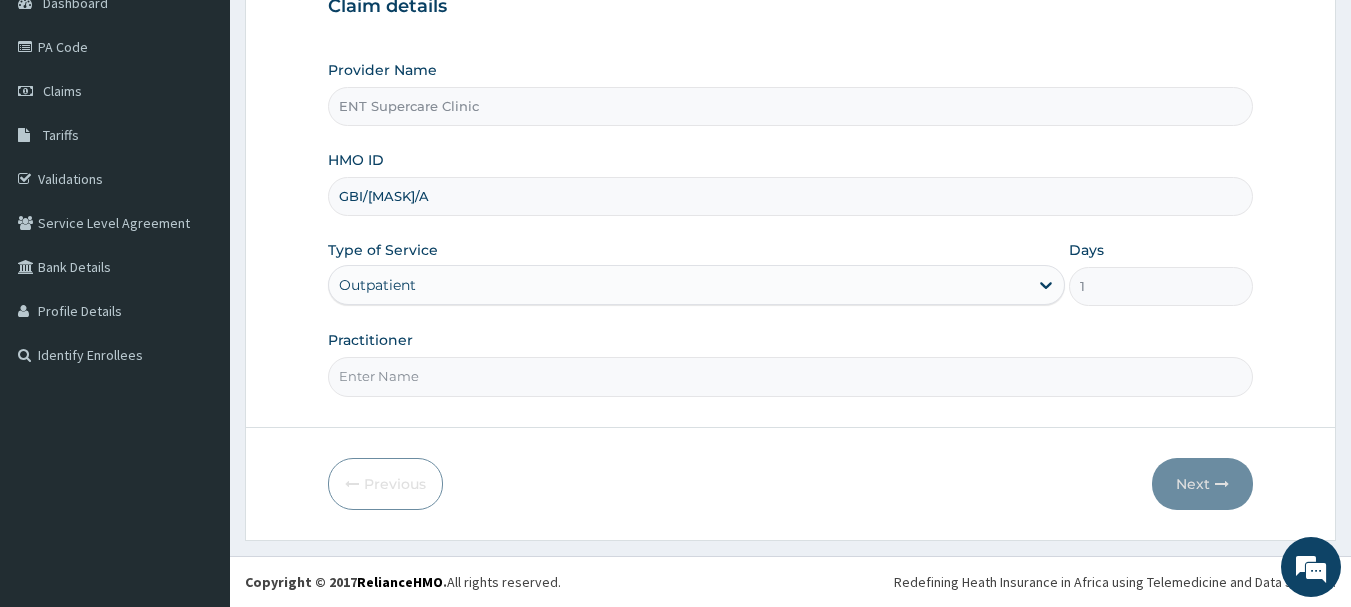 type on "[TITLE] [LAST]" 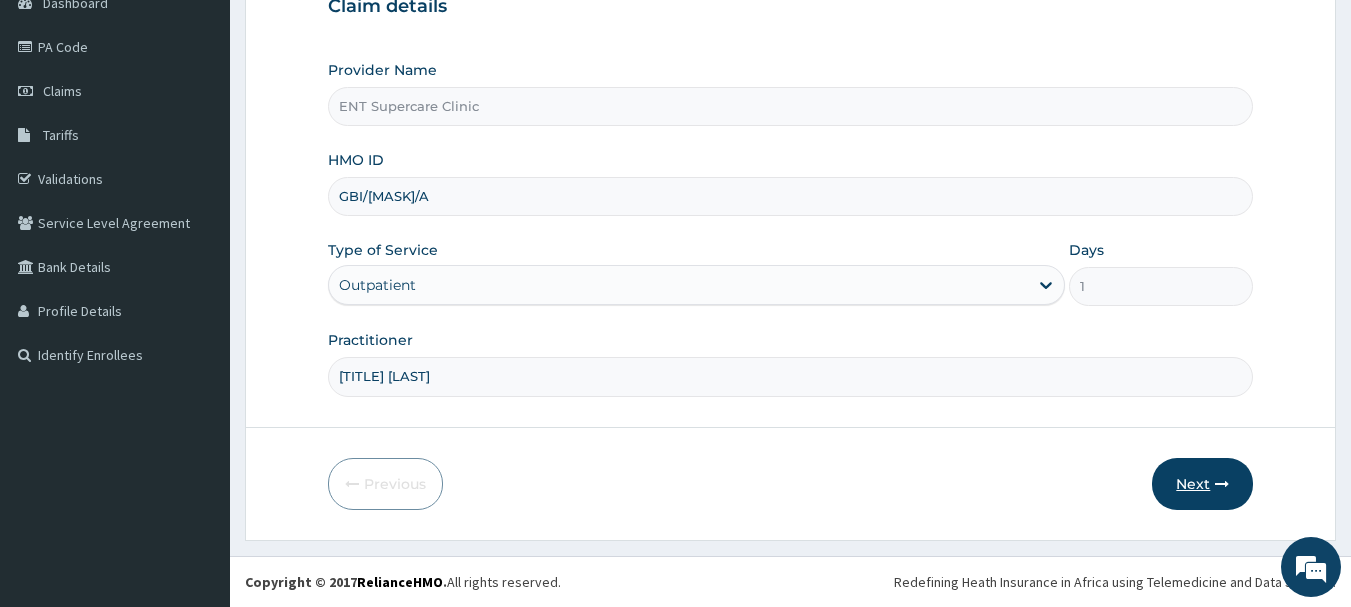 click on "Next" at bounding box center [1202, 484] 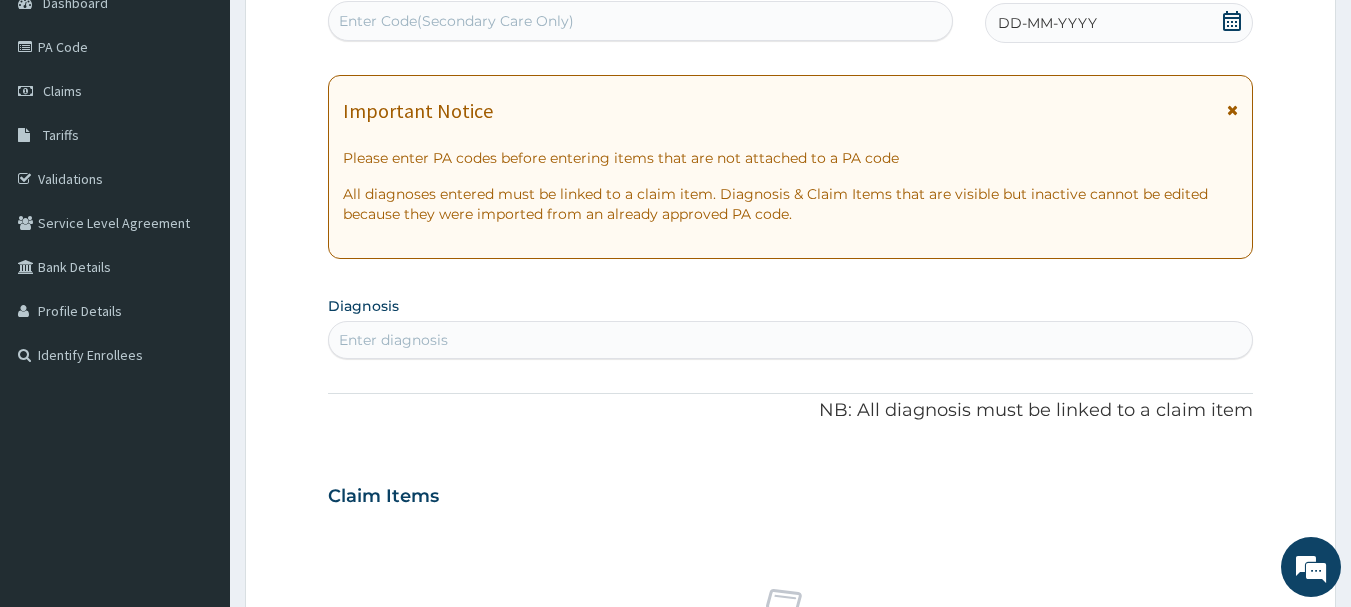click on "DD-MM-YYYY" at bounding box center [1047, 23] 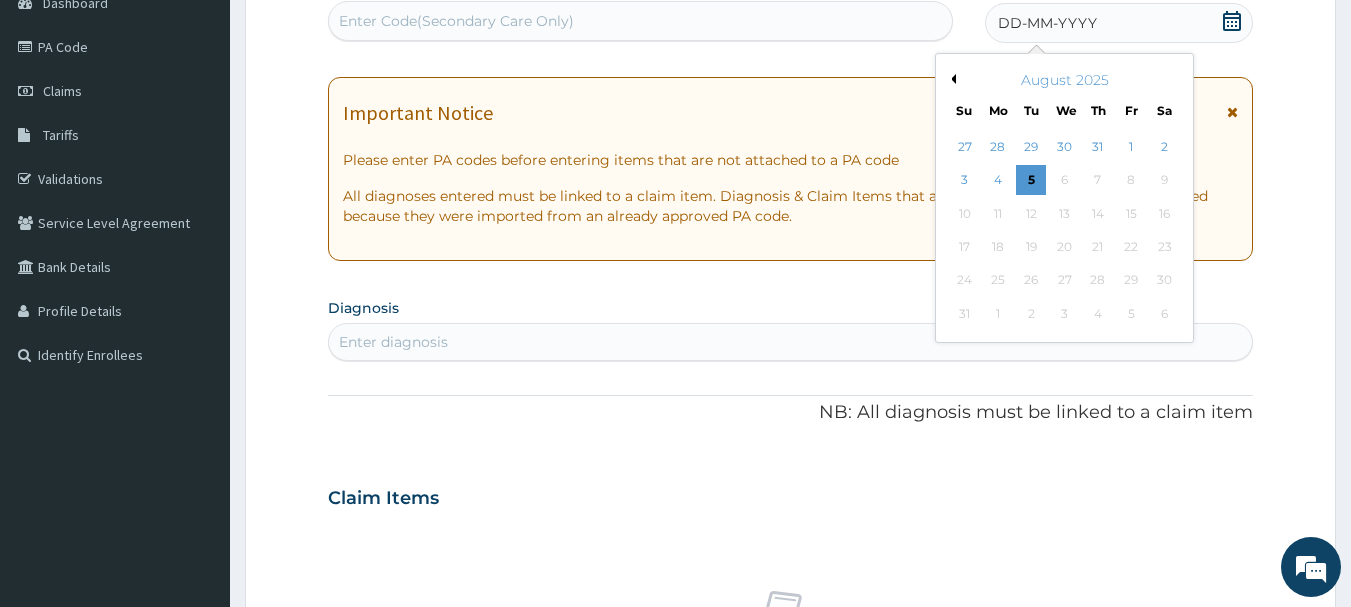 click on "Previous Month" at bounding box center (951, 79) 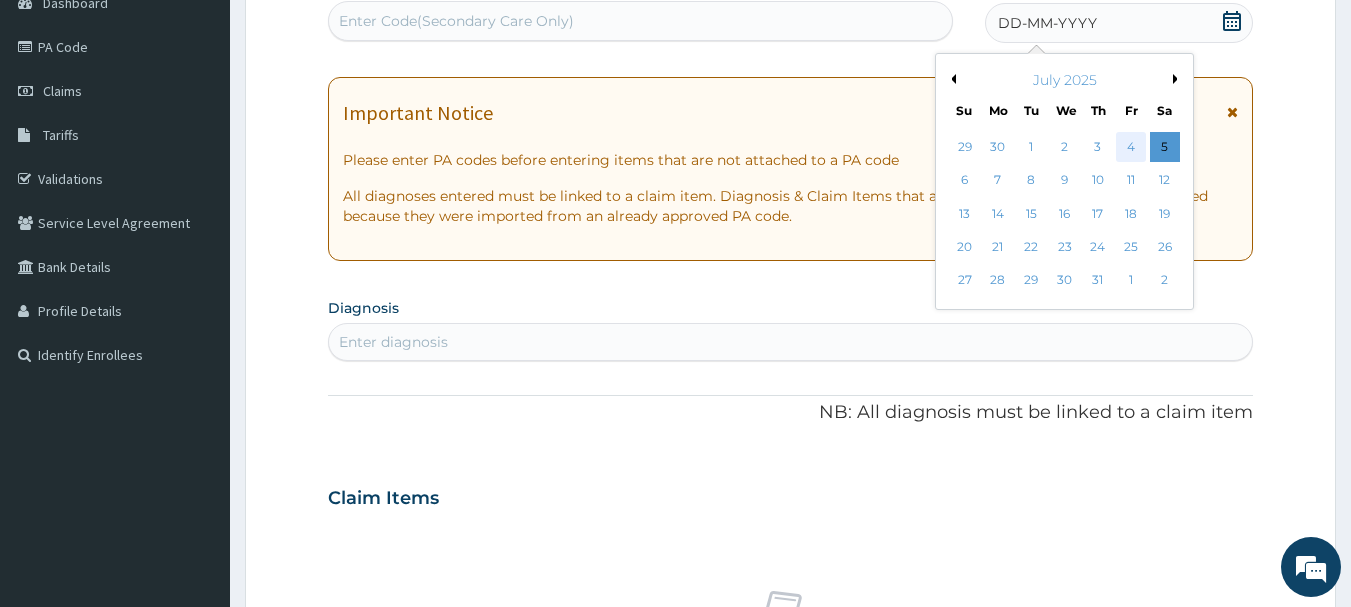 click on "4" at bounding box center (1131, 147) 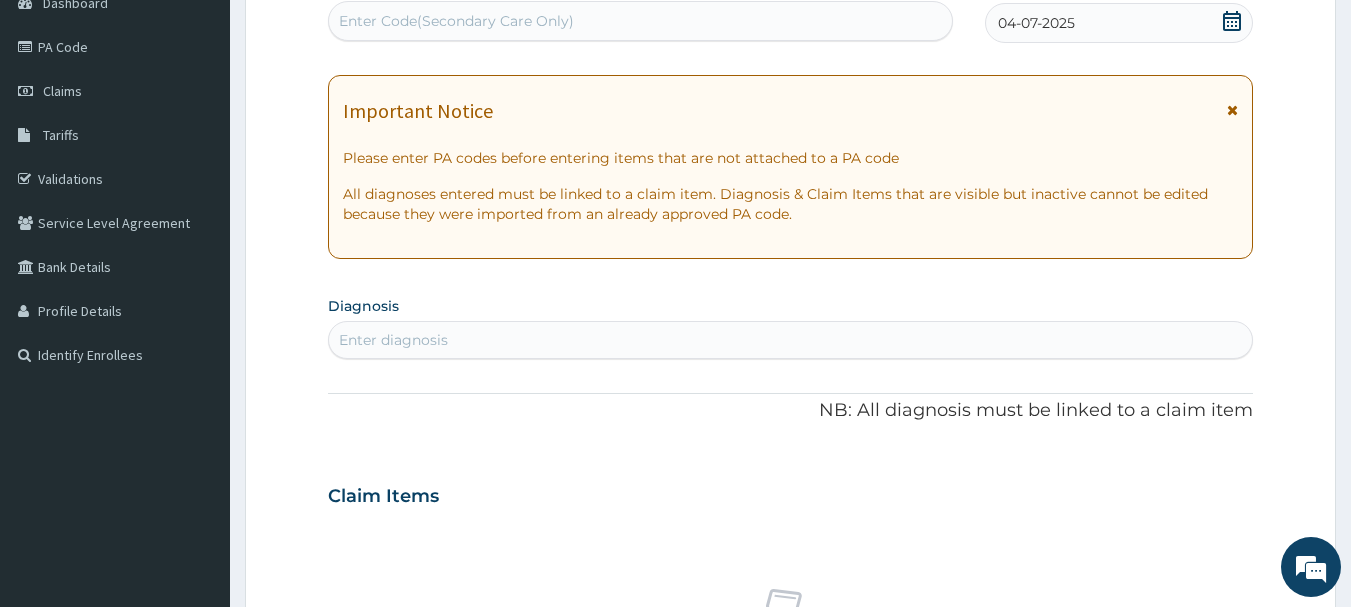 click on "Enter Code(Secondary Care Only)" at bounding box center [456, 21] 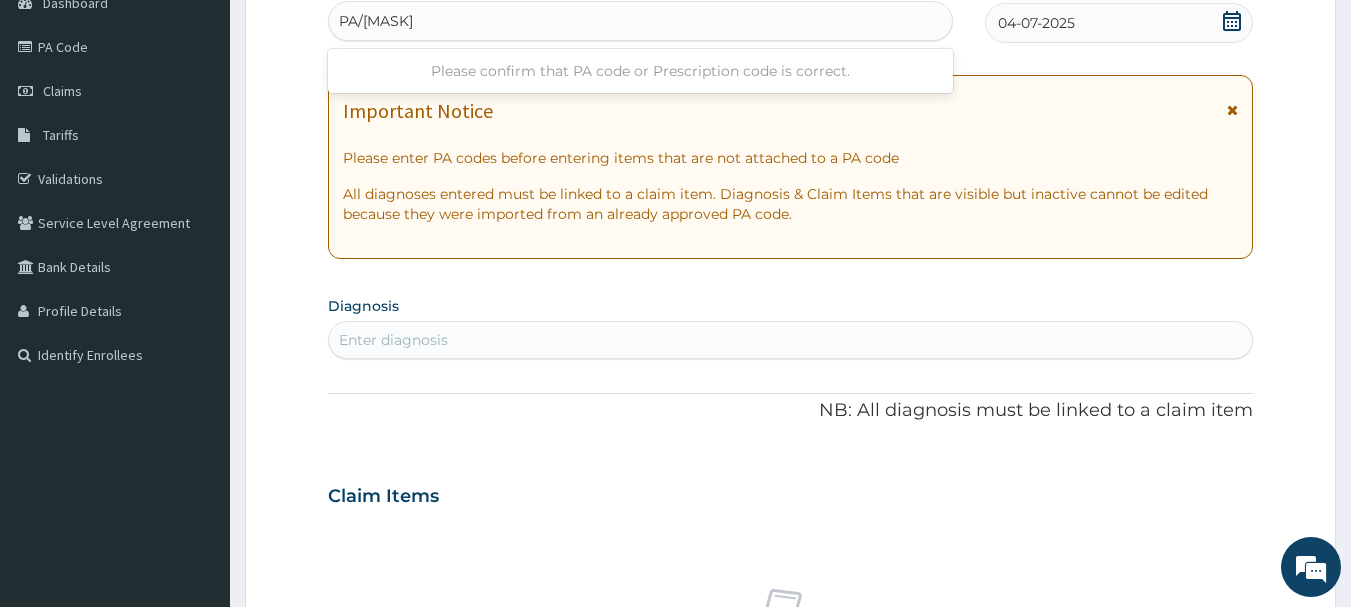 type on "PA/[MASK]" 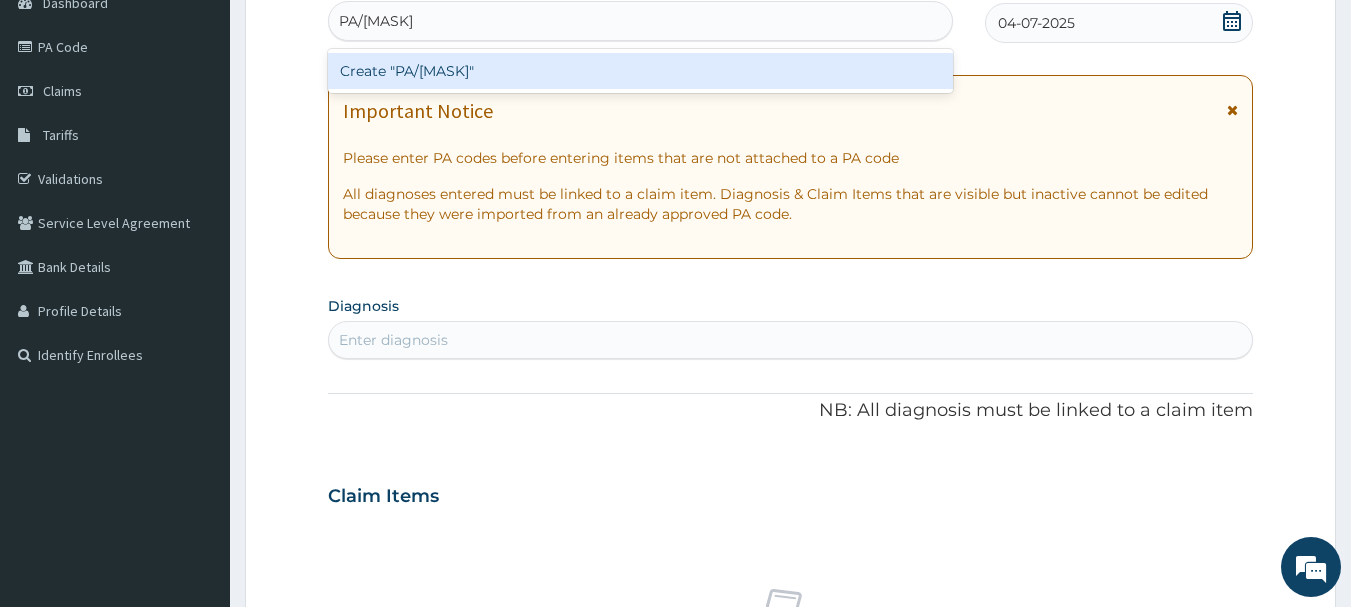 click on "Create "PA/[MASK]"" at bounding box center (641, 71) 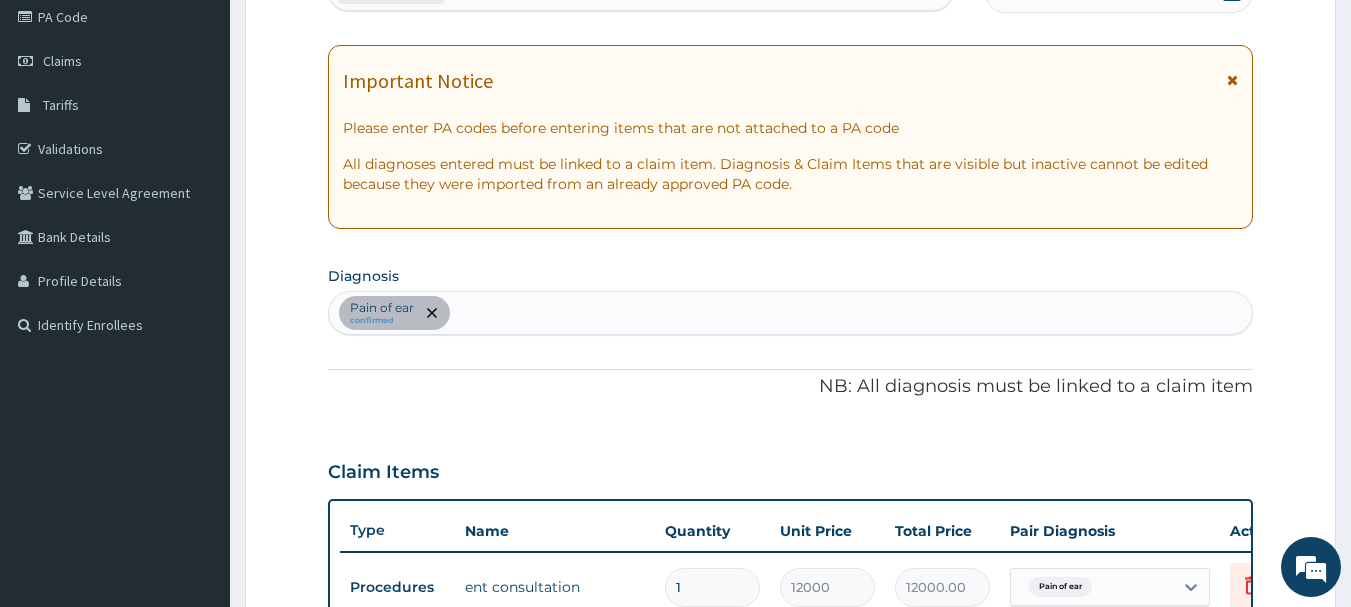 scroll, scrollTop: 0, scrollLeft: 0, axis: both 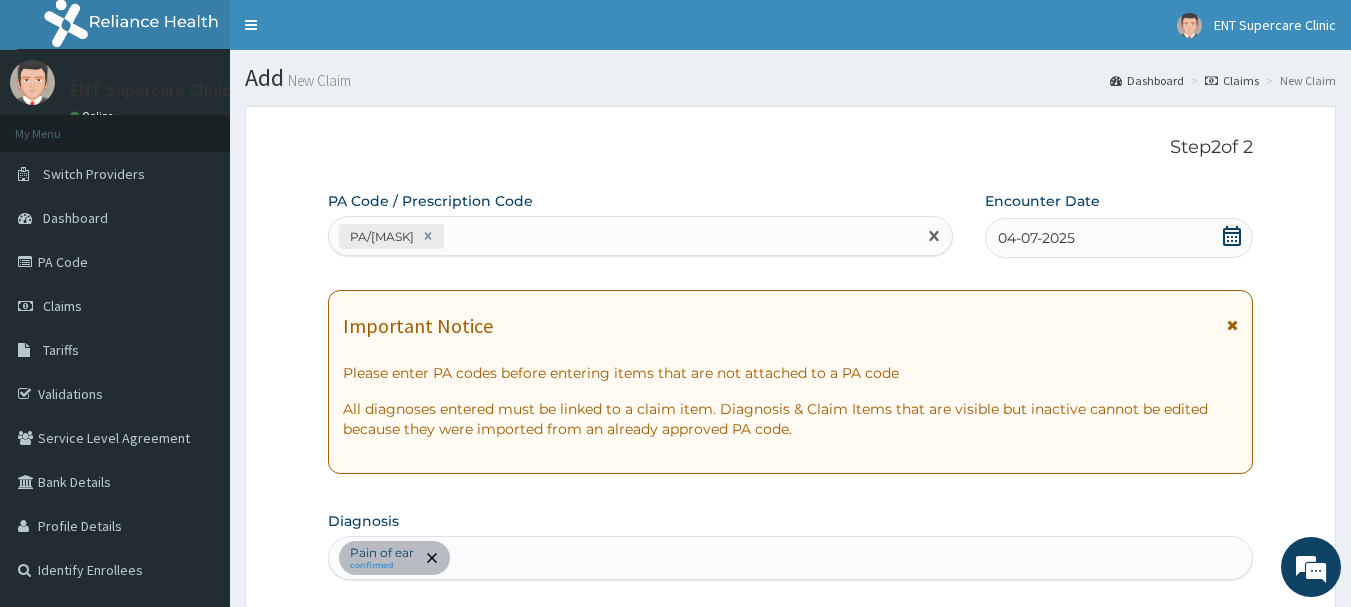 click on "PA/[MASK]" at bounding box center (623, 236) 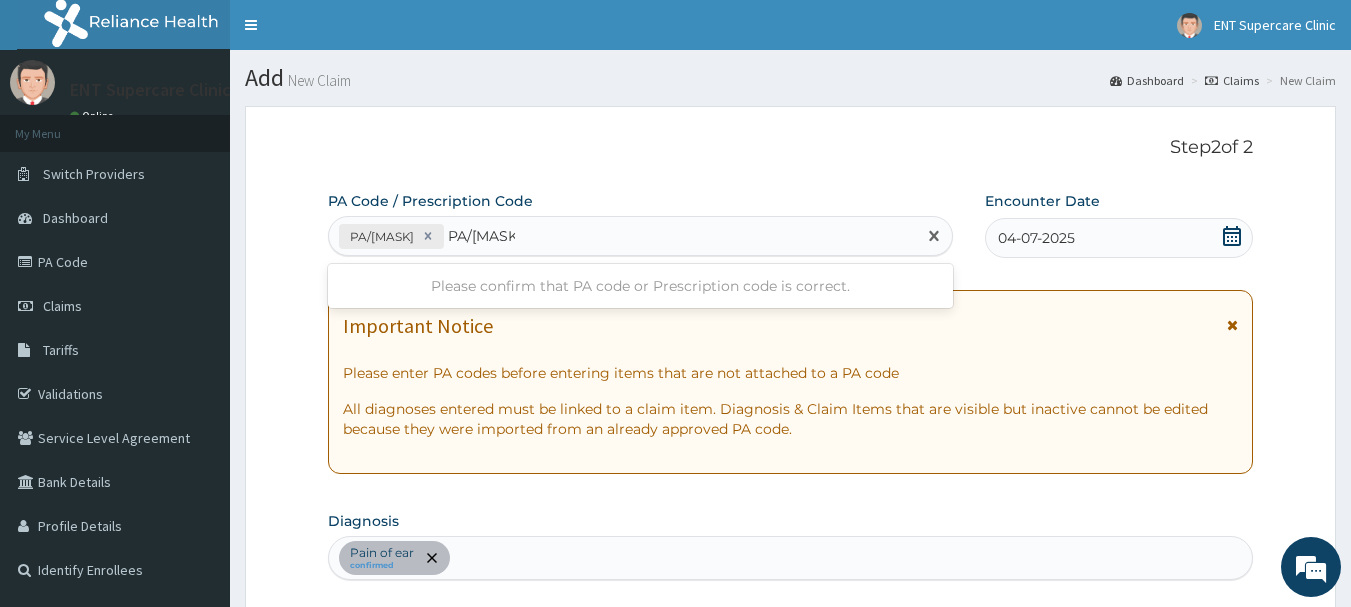 type on "PA/[MASK]" 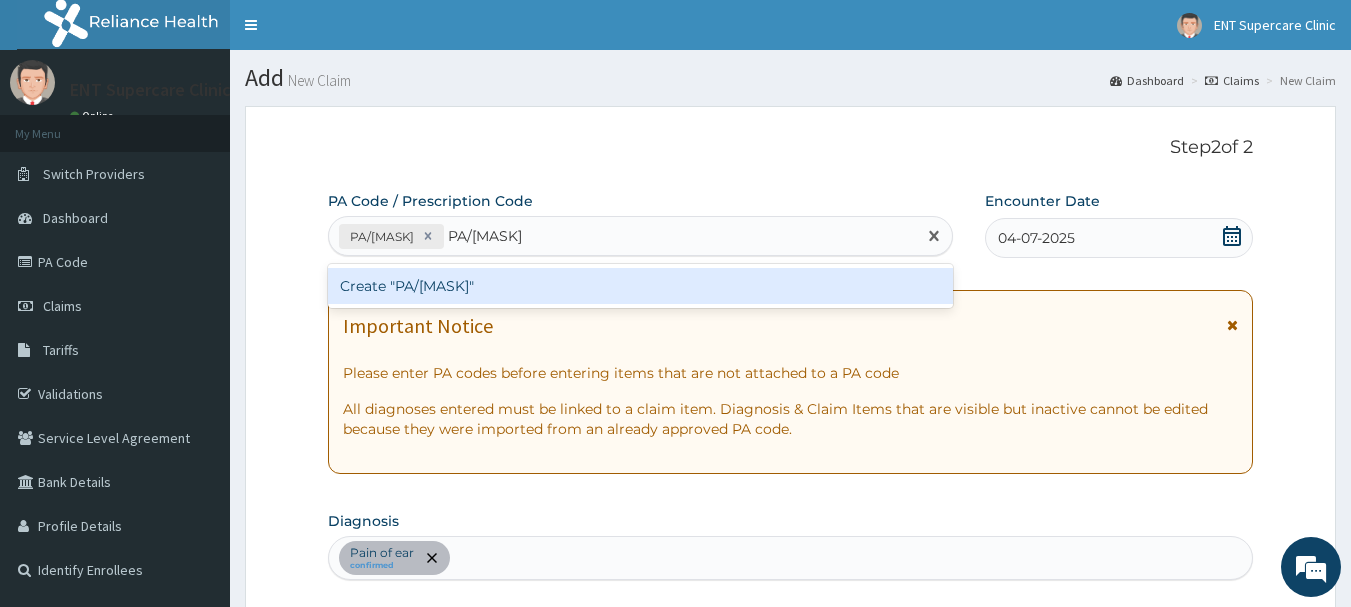 click on "Create "PA/[MASK]"" at bounding box center [641, 286] 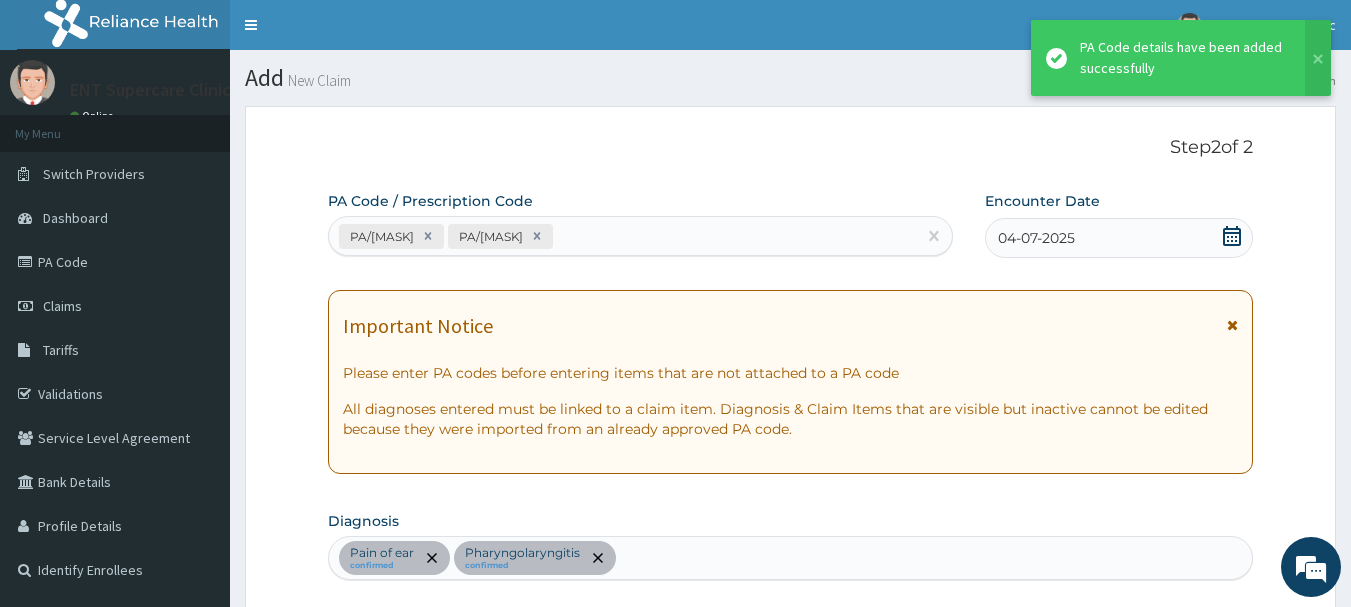 scroll, scrollTop: 667, scrollLeft: 0, axis: vertical 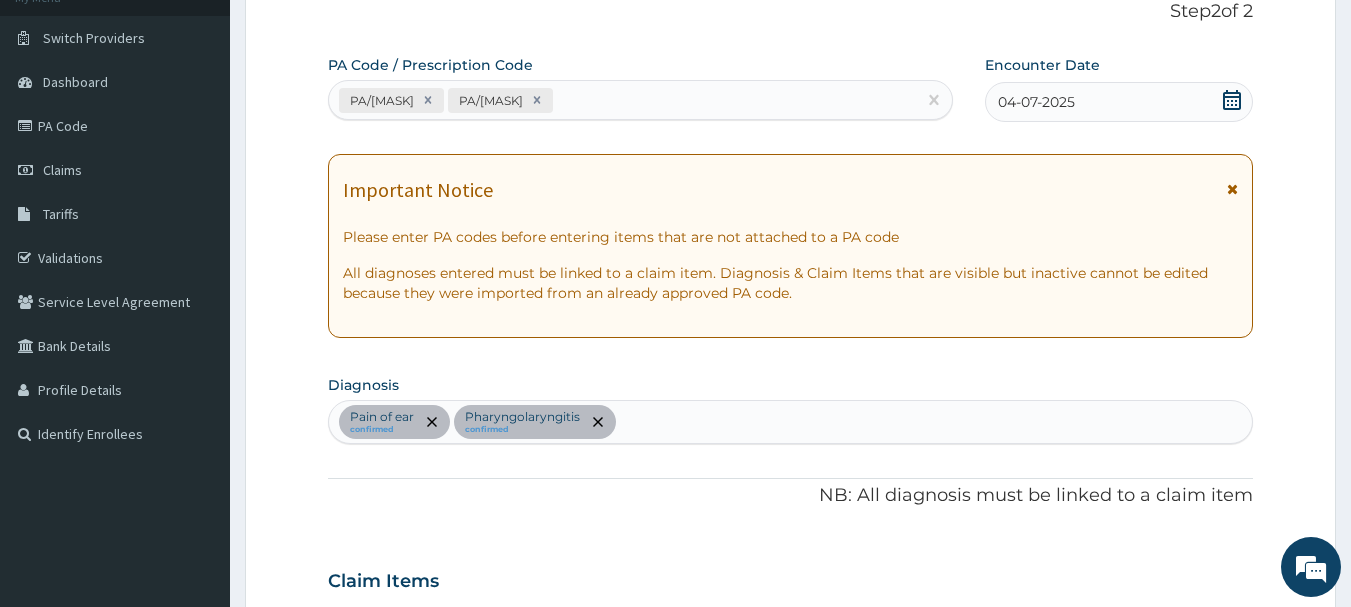 click on "PA/[MASK] PA/[MASK]" at bounding box center (623, 100) 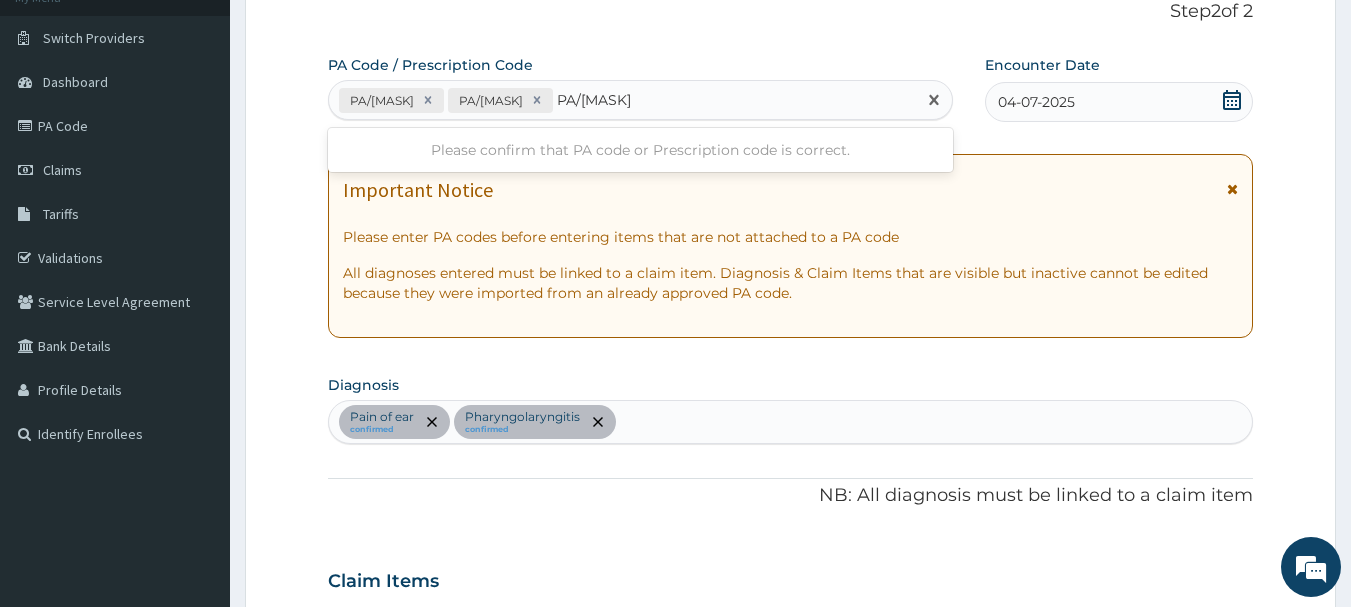 type on "PA/[MASK]" 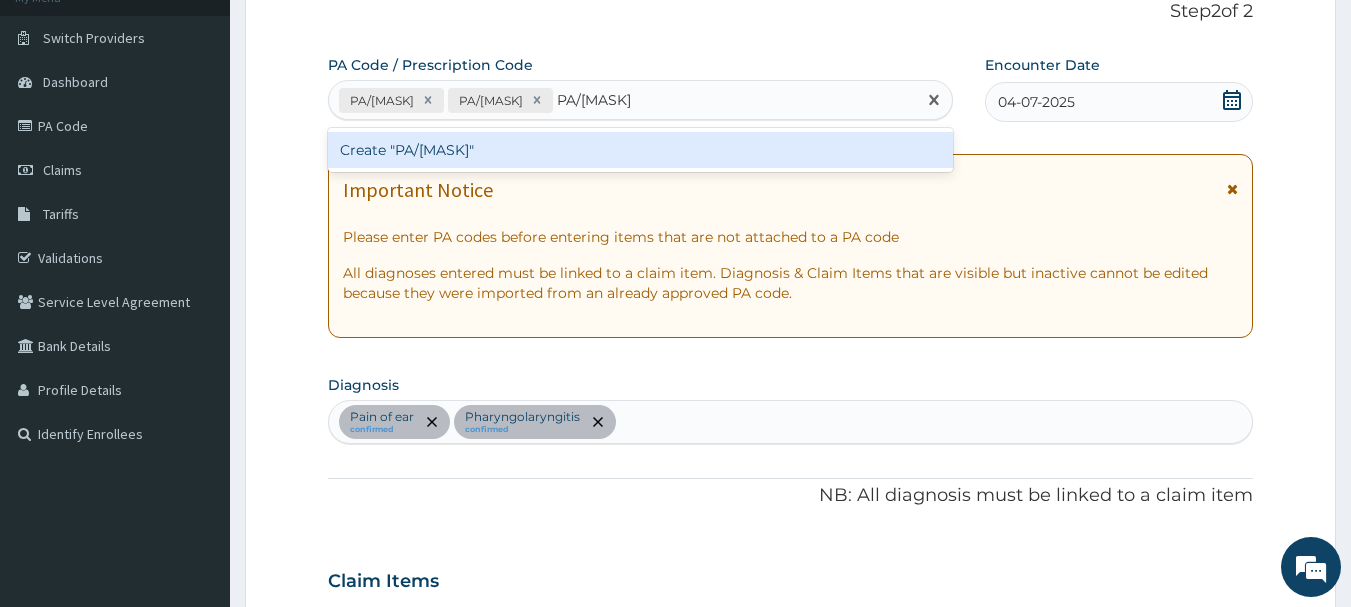 click on "Create "PA/[MASK]"" at bounding box center [641, 150] 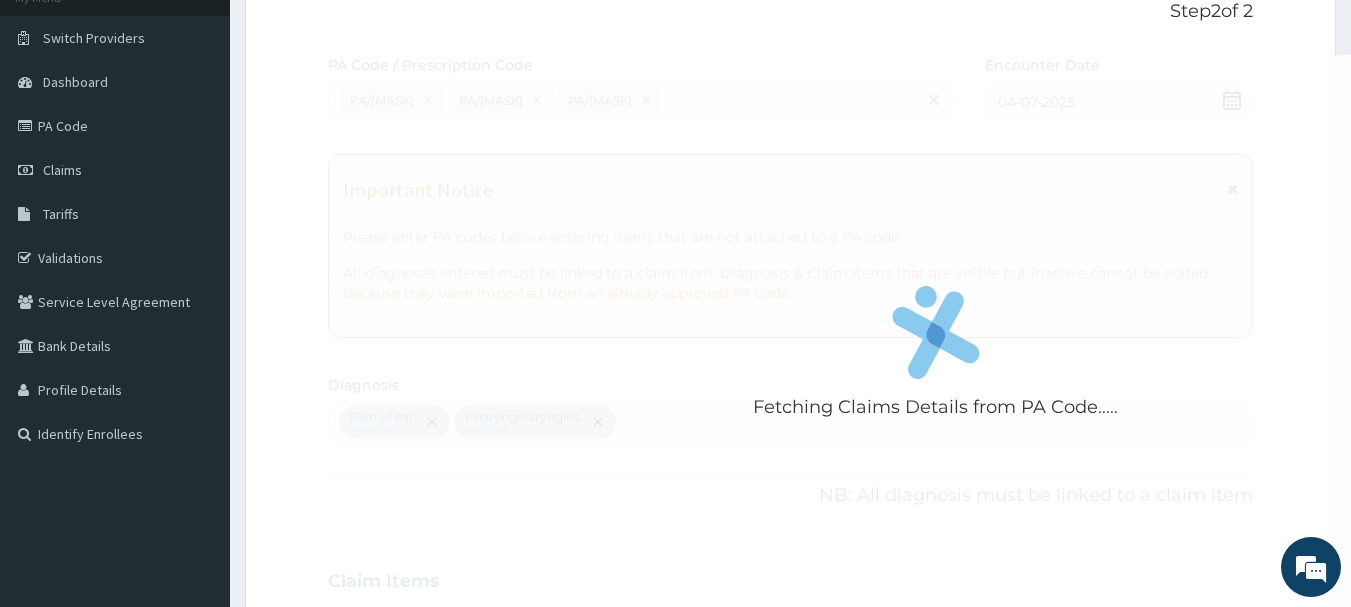 scroll, scrollTop: 685, scrollLeft: 0, axis: vertical 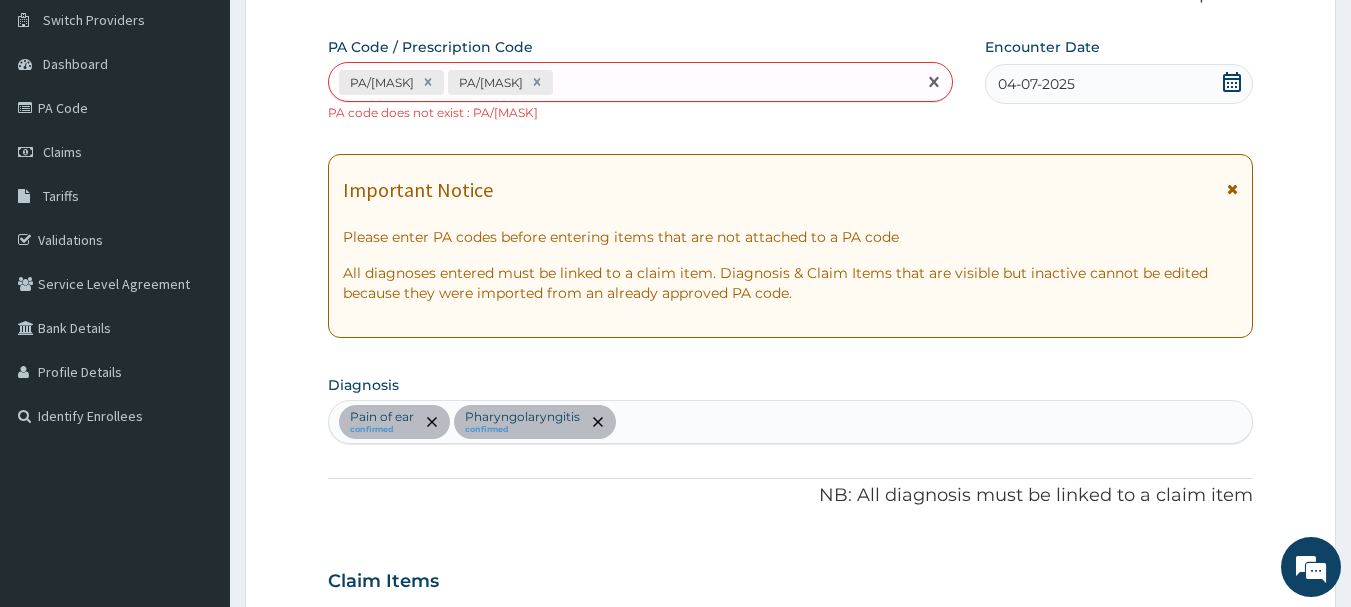 click on "PA/[MASK] PA/[MASK]" at bounding box center [623, 82] 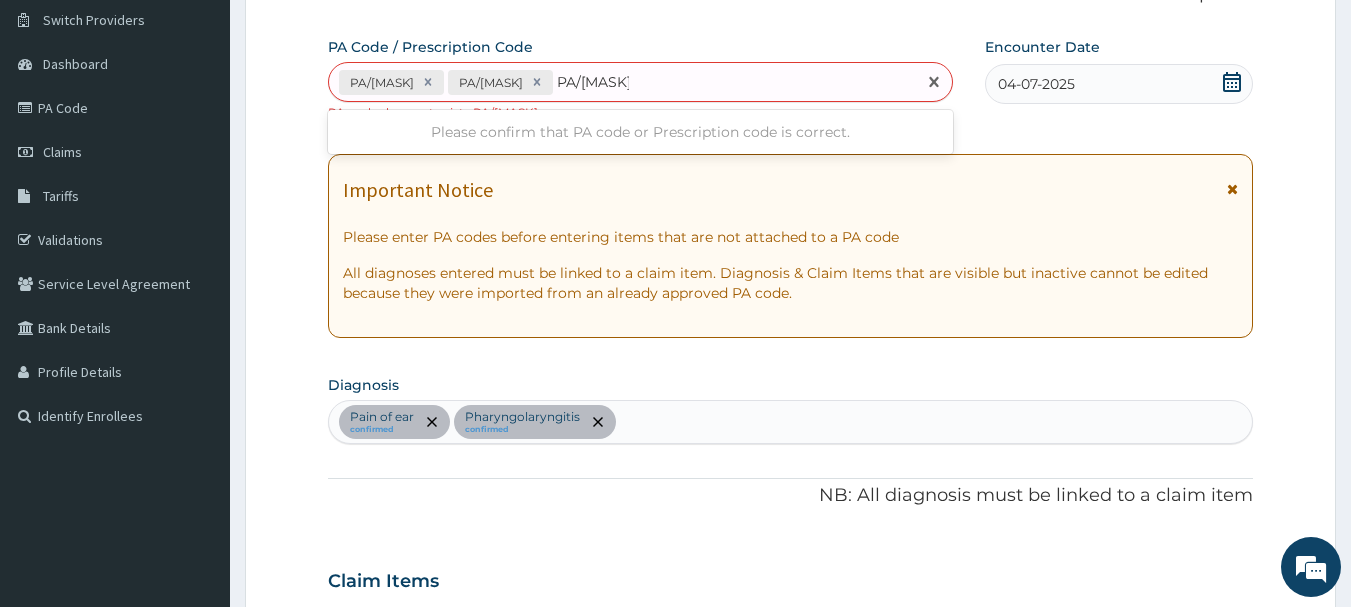 scroll, scrollTop: 0, scrollLeft: 0, axis: both 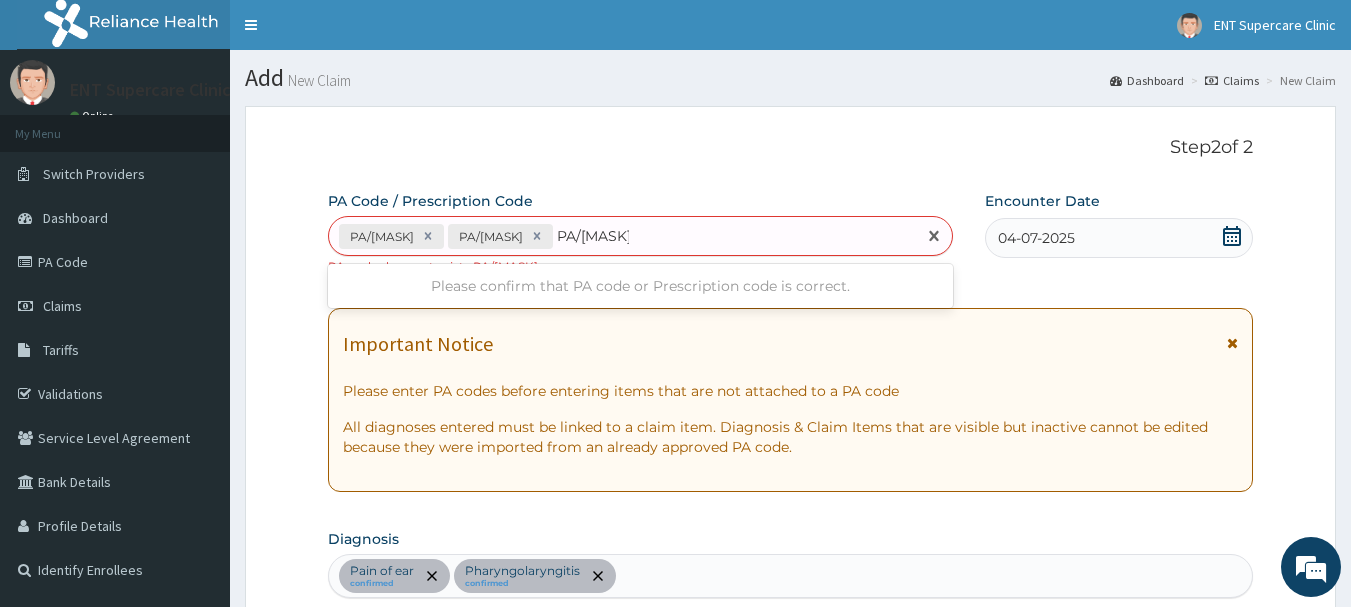 type on "PA/[MASK]" 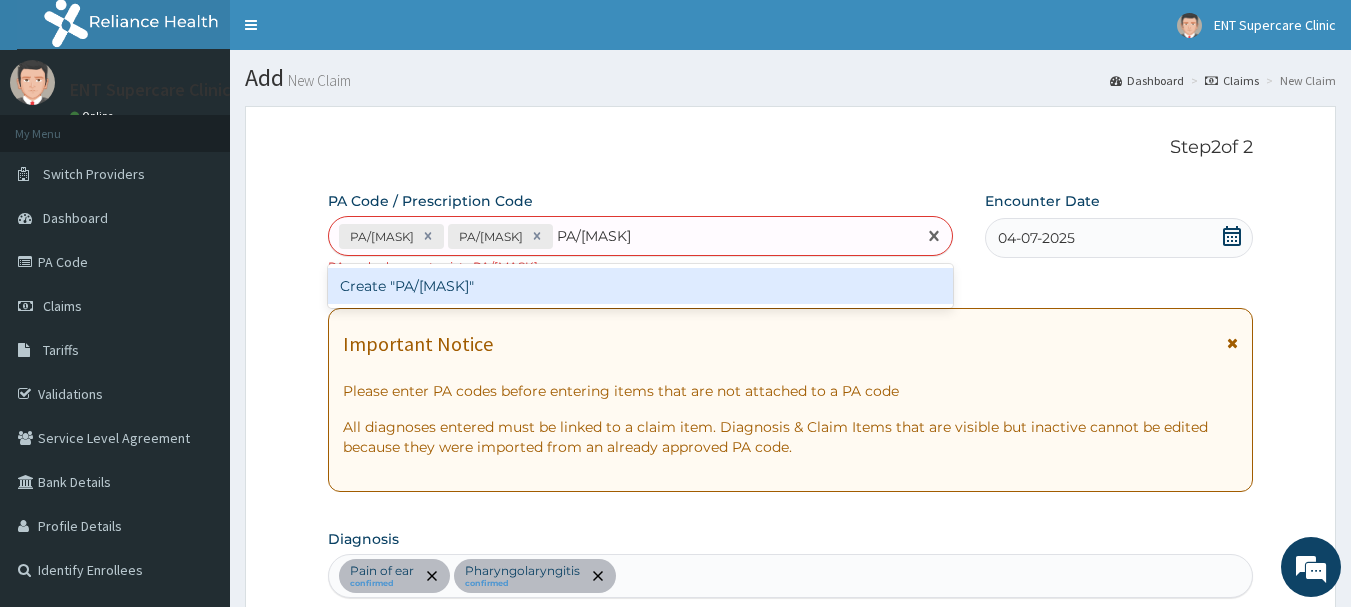 click on "Create "PA/[MASK]"" at bounding box center (641, 286) 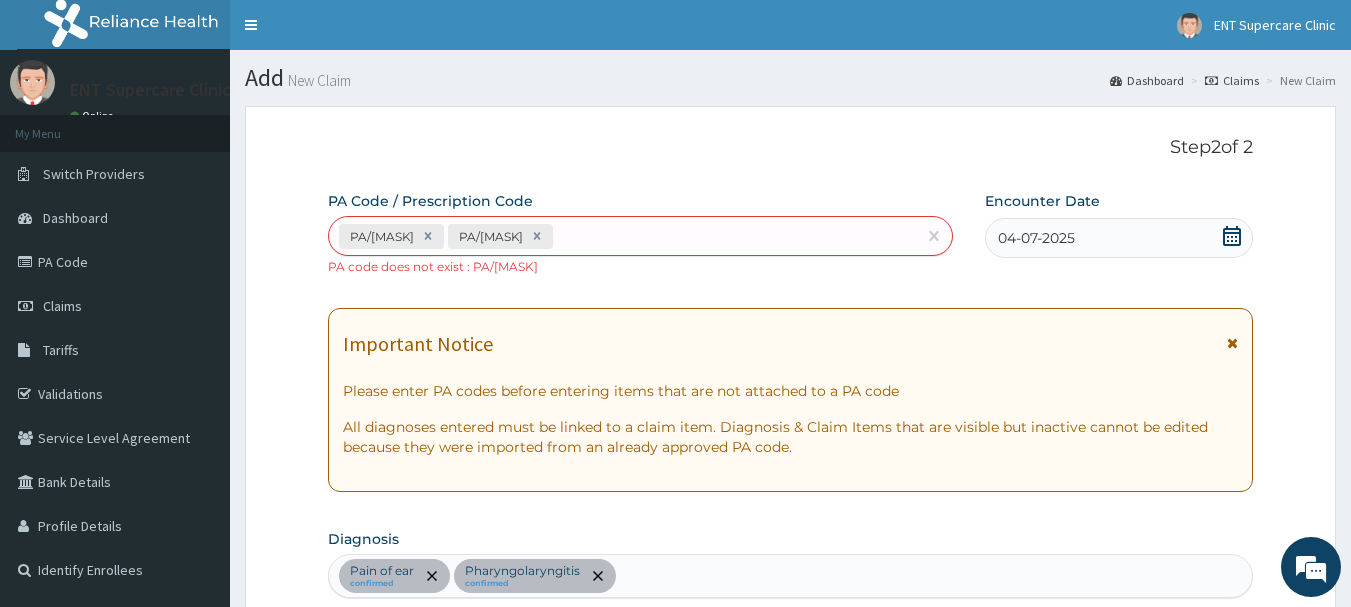 scroll, scrollTop: 685, scrollLeft: 0, axis: vertical 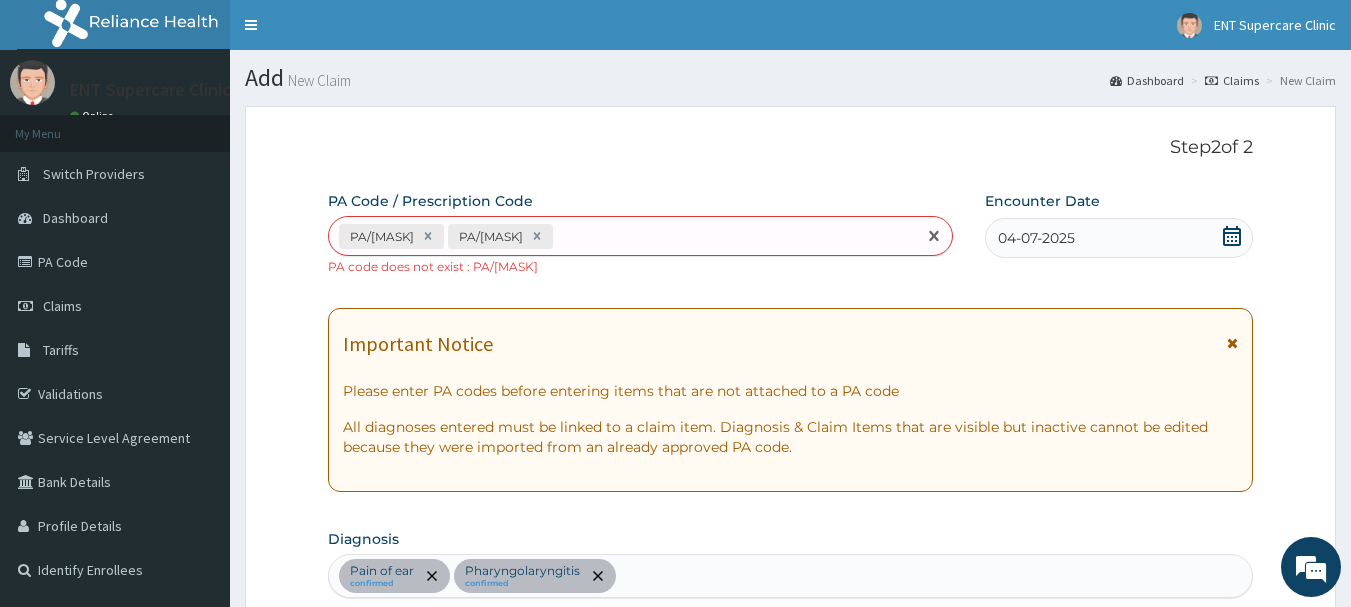 click on "PA/[MASK] PA/[MASK]" at bounding box center [623, 236] 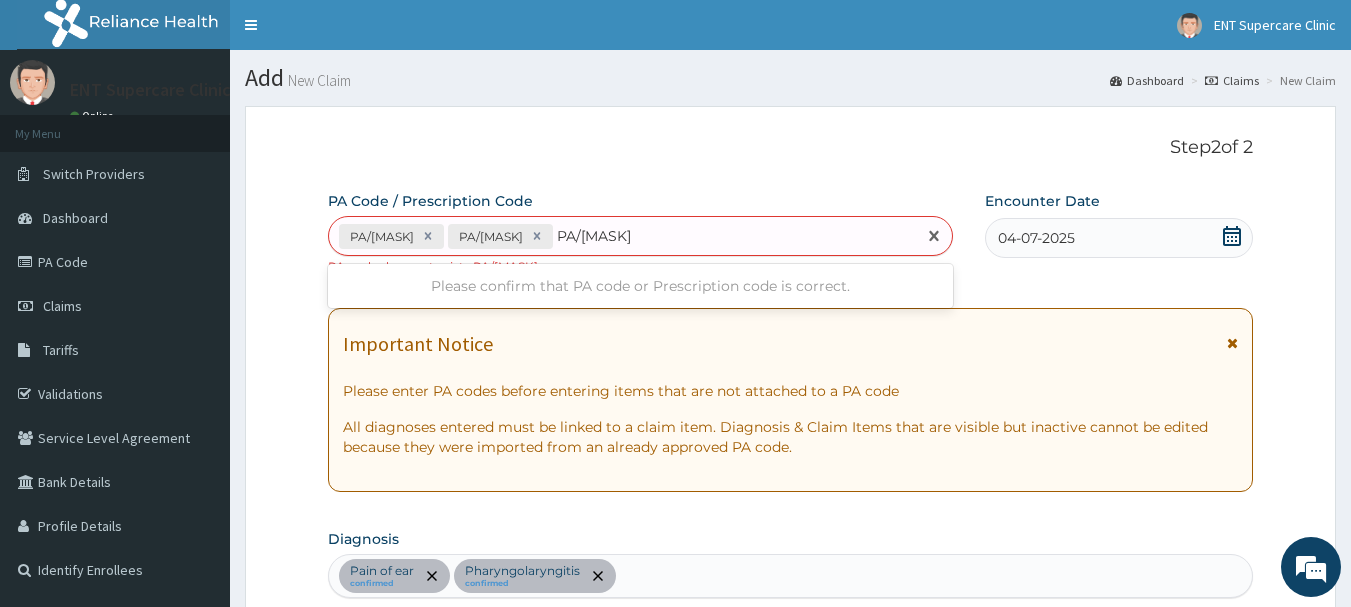 type on "PA/[MASK]" 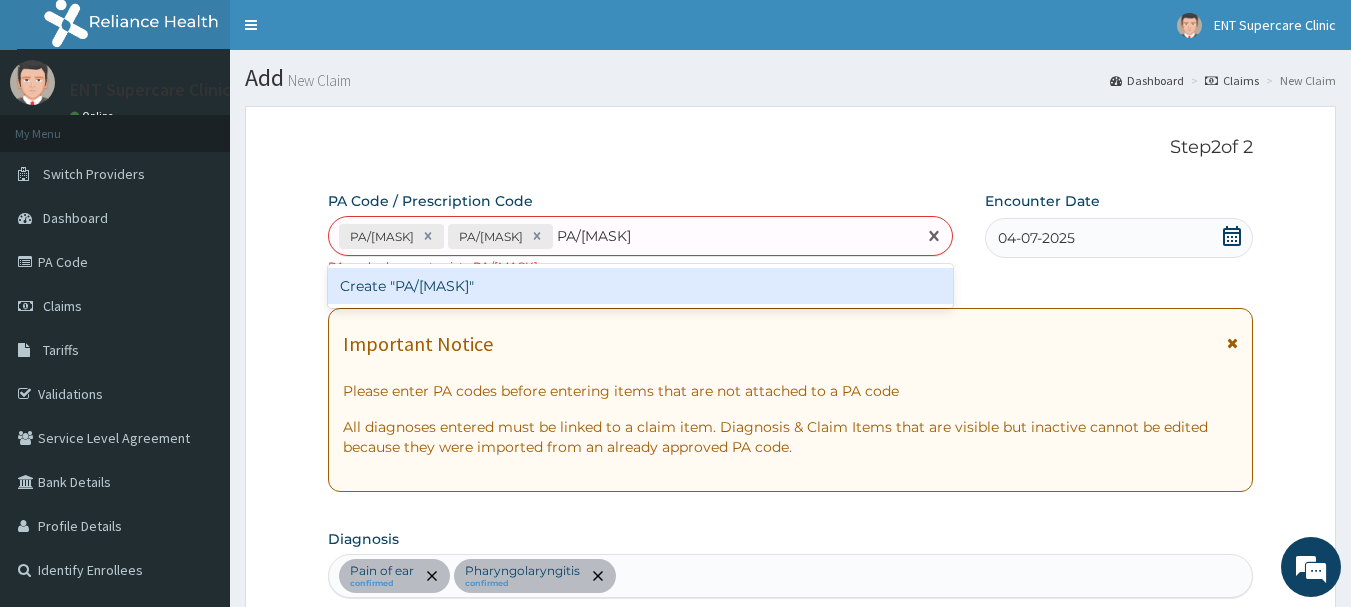 click on "Create "PA/[MASK]"" at bounding box center (641, 286) 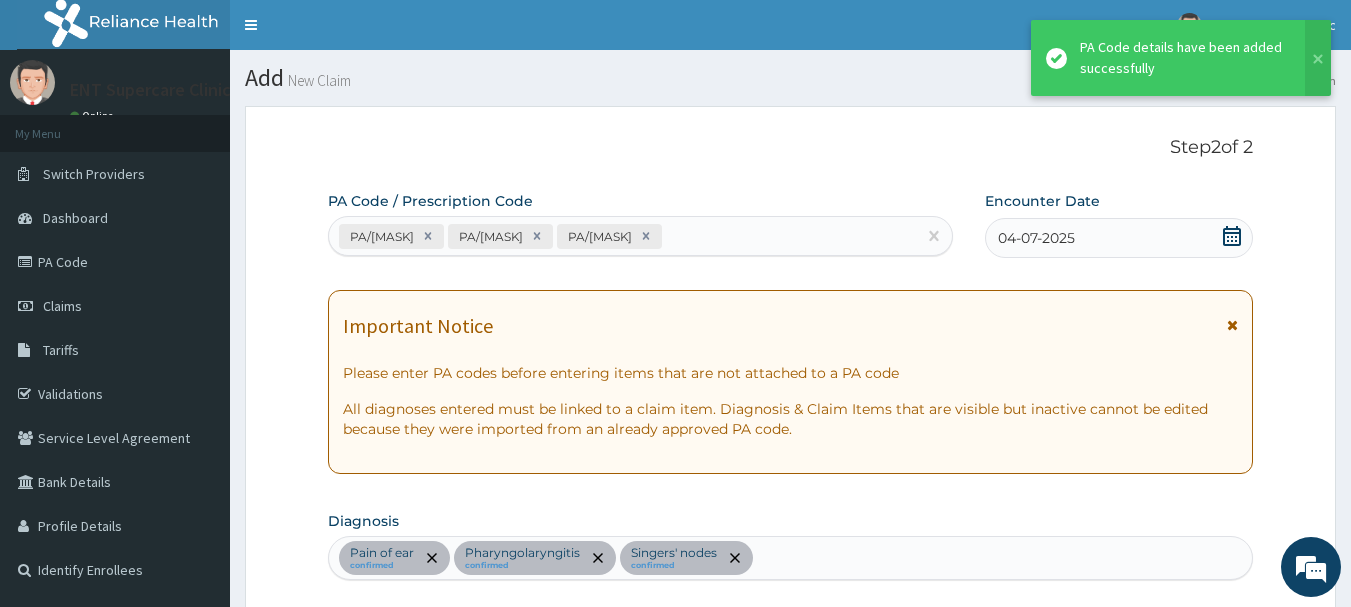 scroll, scrollTop: 736, scrollLeft: 0, axis: vertical 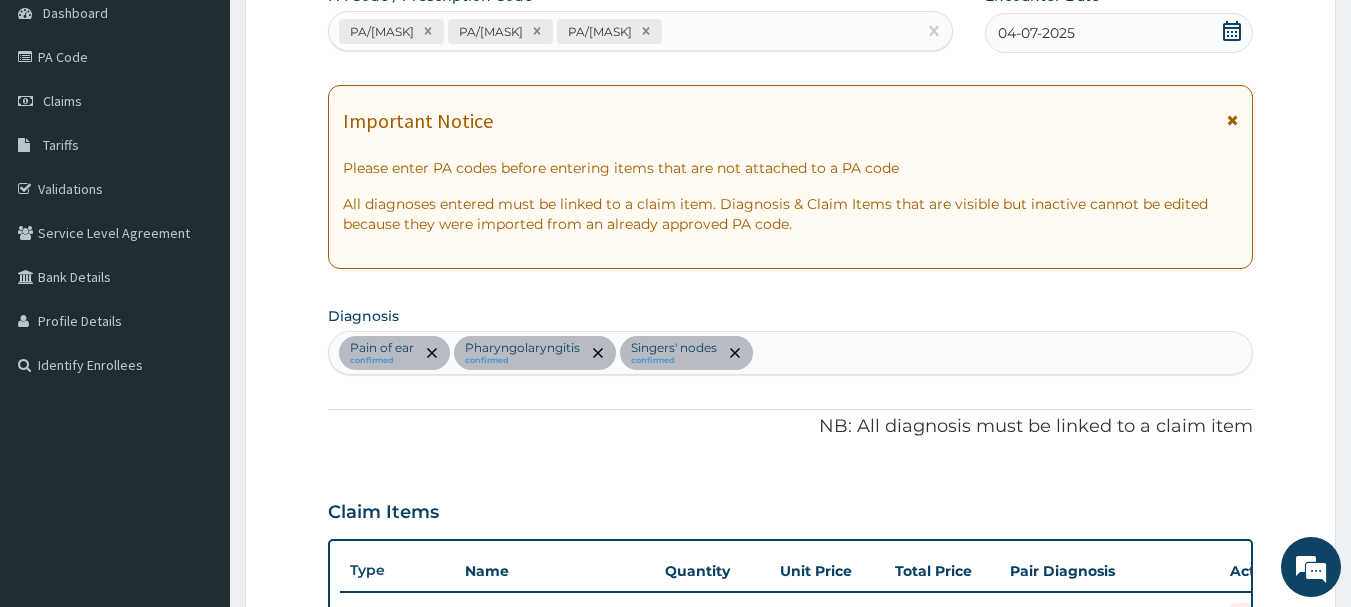 click on "Pain of ear confirmed Pharyngolaryngitis confirmed Singers' nodes confirmed" at bounding box center [791, 353] 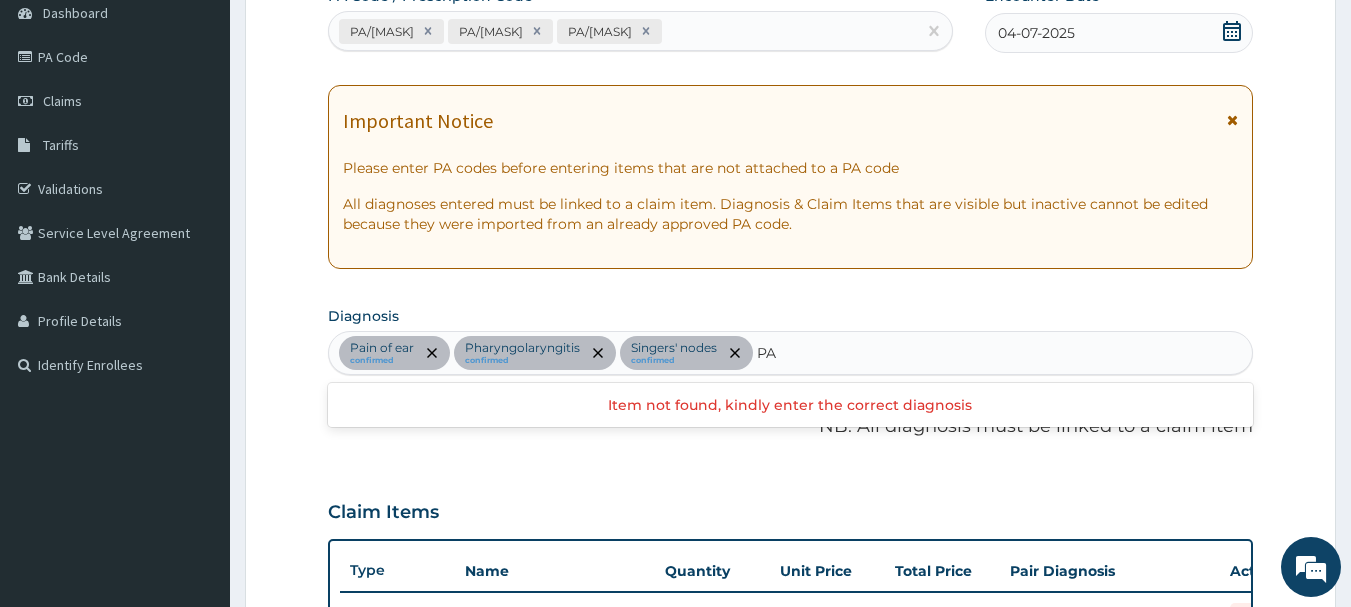 type on "P" 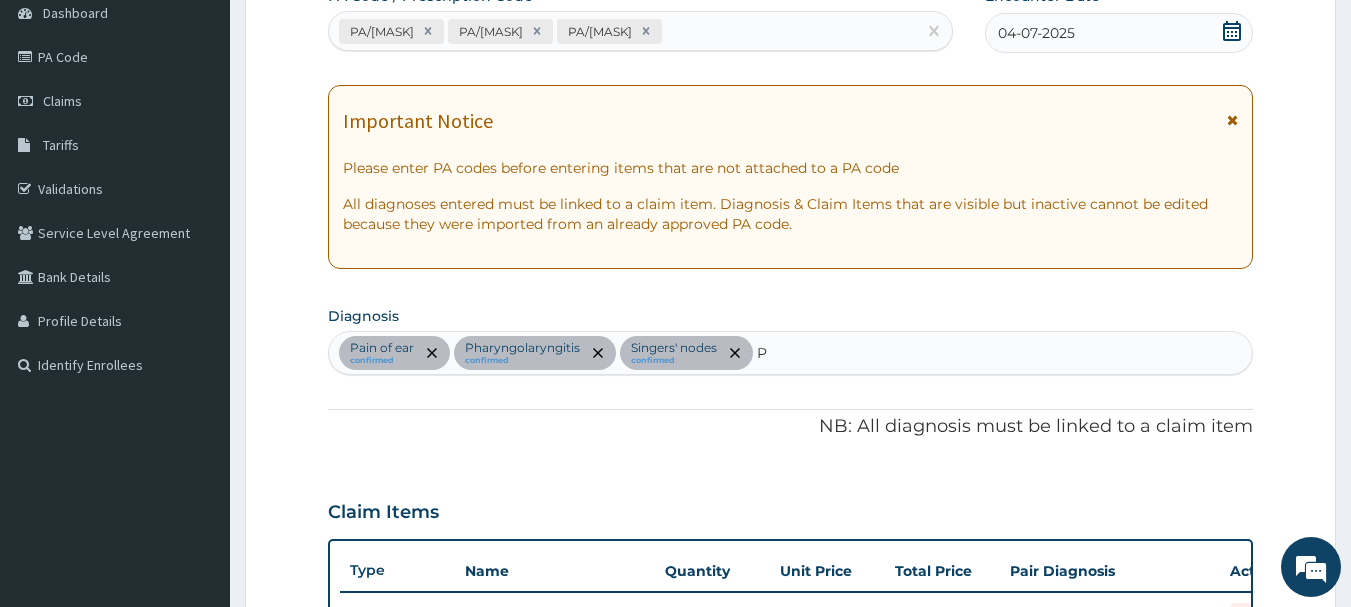 type 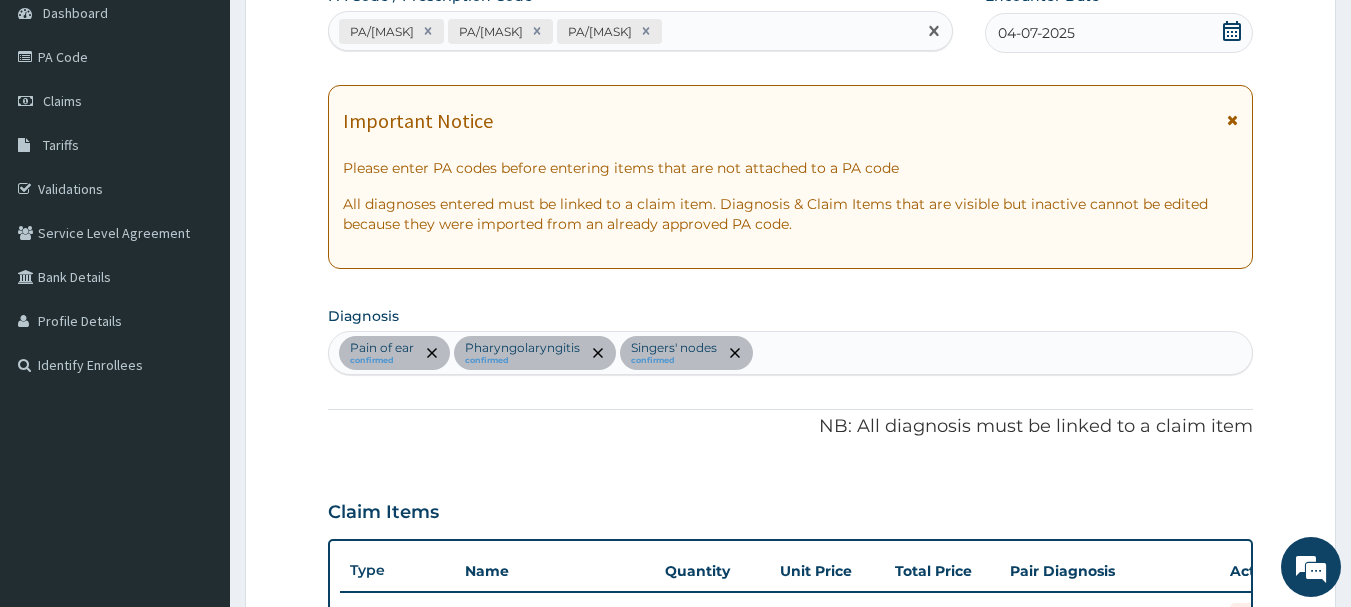 click on "PA/[MASK] PA/[MASK] PA/[MASK]" at bounding box center (623, 31) 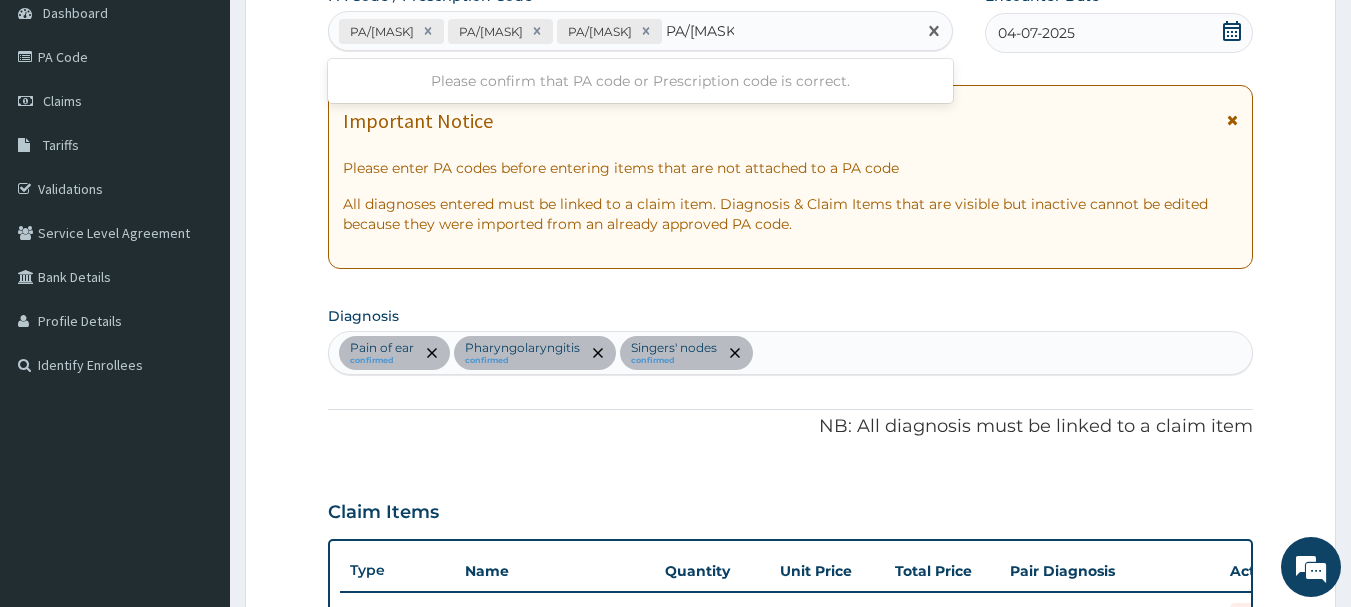 type on "PA/[MASK]" 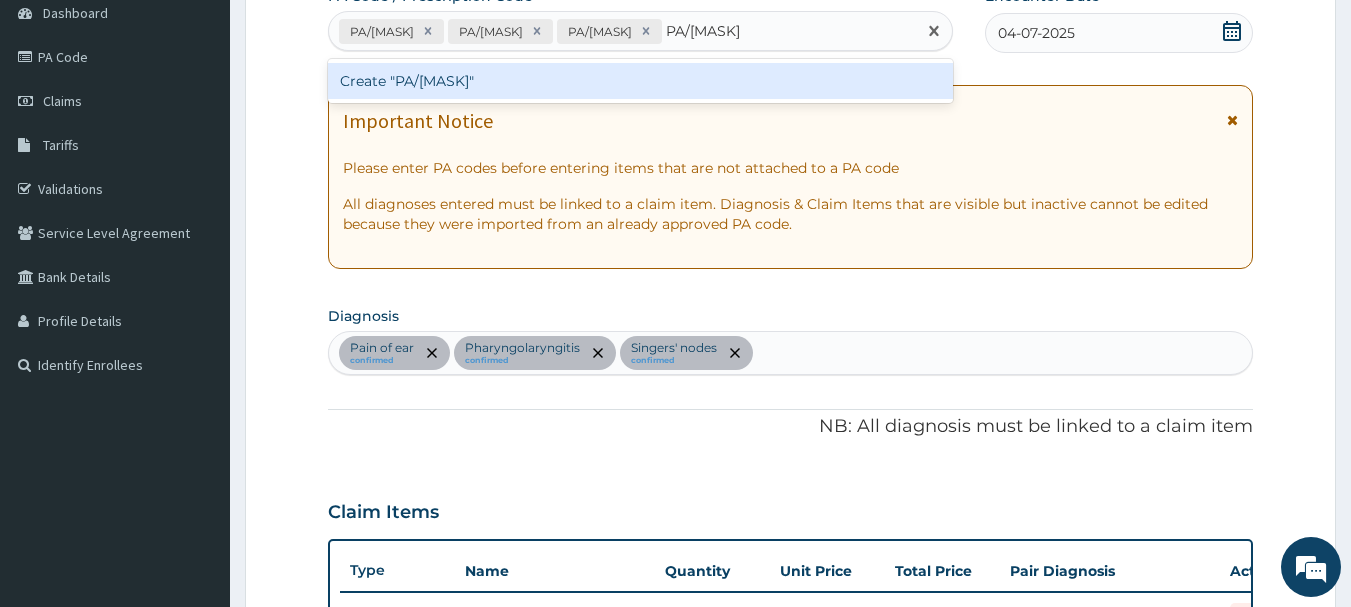 click on "Create "PA/[MASK]"" at bounding box center (641, 81) 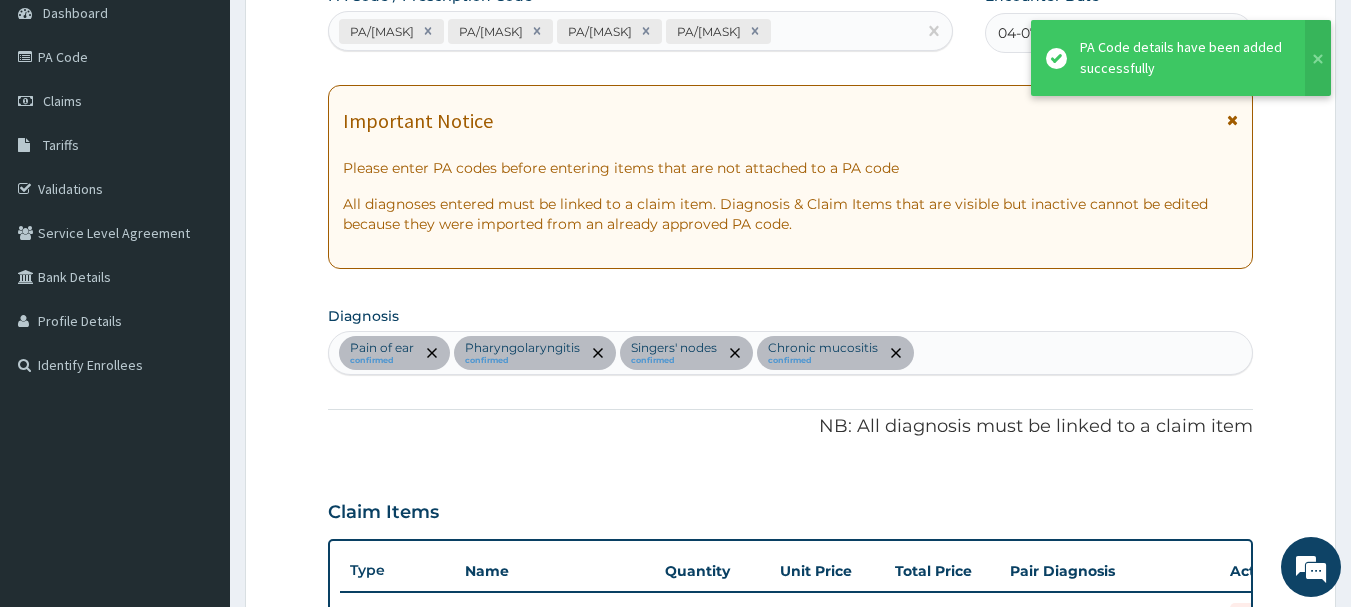 scroll, scrollTop: 1012, scrollLeft: 0, axis: vertical 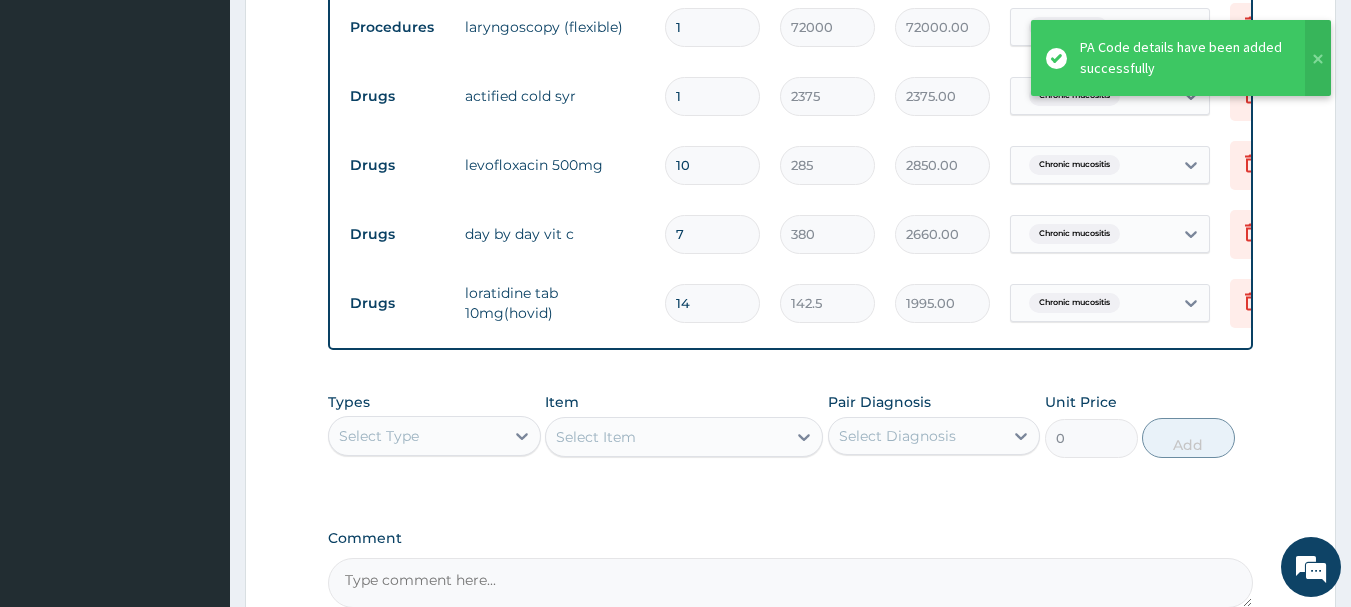 click on "Step  2  of 2 PA Code / Prescription Code PA/[MASK] PA/[MASK] PA/[MASK] PA/[MASK] Encounter Date [DATE] Important Notice Please enter PA codes before entering items that are not attached to a PA code   All diagnoses entered must be linked to a claim item. Diagnosis & Claim Items that are visible but inactive cannot be edited because they were imported from an already approved PA code. Diagnosis Pain of ear confirmed Pharyngolaryngitis confirmed Singers' nodes confirmed Chronic mucositis confirmed NB: All diagnosis must be linked to a claim item Claim Items Type Name Quantity Unit Price Total Price Pair Diagnosis Actions Procedures ent consultation 1 12000 12000.00 Pain of ear Delete Drugs paracetamol inj 300mg 3 475 1425.00 Pharyngolaryngitis Delete Drugs diclofenac inj 75mg 1 950 950.00 Pharyngolaryngitis Delete Procedures laryngoscopy (flexible) 1 72000 72000.00 Singers' nodes Delete Drugs actified cold syr 1 2375 2375.00 Chronic mucositis Delete Drugs 10 285 7 14" at bounding box center (790, -78) 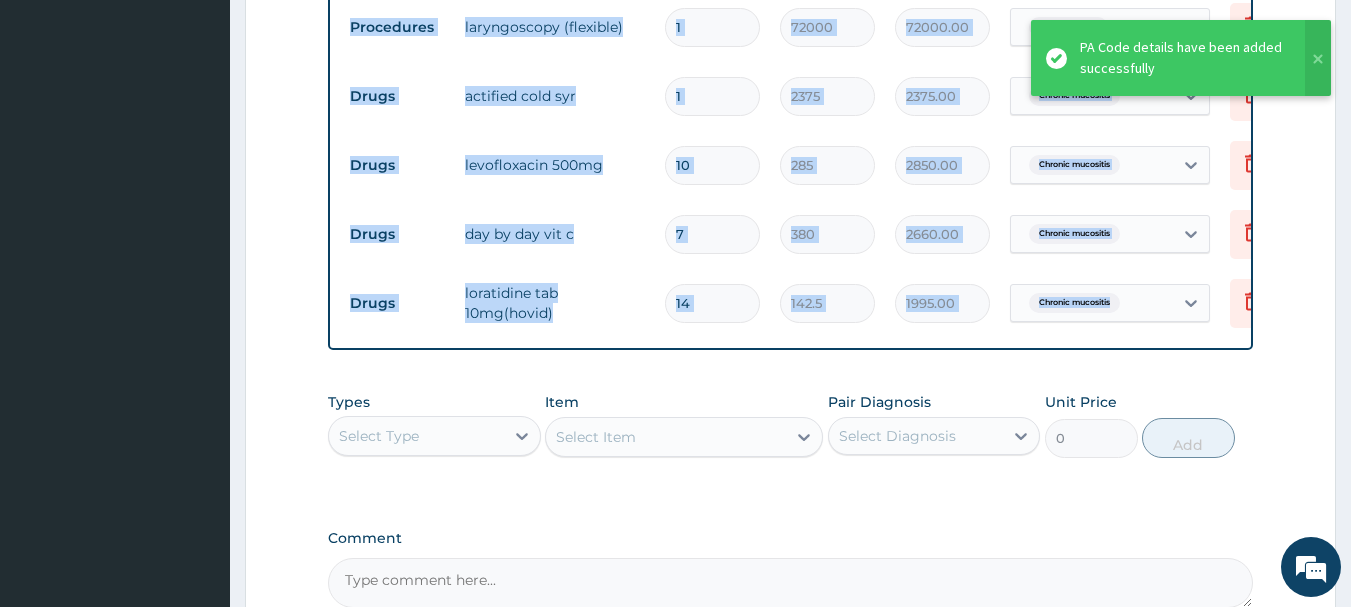 click on "Step  2  of 2 PA Code / Prescription Code PA/[MASK] PA/[MASK] PA/[MASK] PA/[MASK] Encounter Date [DATE] Important Notice Please enter PA codes before entering items that are not attached to a PA code   All diagnoses entered must be linked to a claim item. Diagnosis & Claim Items that are visible but inactive cannot be edited because they were imported from an already approved PA code. Diagnosis Pain of ear confirmed Pharyngolaryngitis confirmed Singers' nodes confirmed Chronic mucositis confirmed NB: All diagnosis must be linked to a claim item Claim Items Type Name Quantity Unit Price Total Price Pair Diagnosis Actions Procedures ent consultation 1 12000 12000.00 Pain of ear Delete Drugs paracetamol inj 300mg 3 475 1425.00 Pharyngolaryngitis Delete Drugs diclofenac inj 75mg 1 950 950.00 Pharyngolaryngitis Delete Procedures laryngoscopy (flexible) 1 72000 72000.00 Singers' nodes Delete Drugs actified cold syr 1 2375 2375.00 Chronic mucositis Delete Drugs 10 285 7 14" at bounding box center (790, -78) 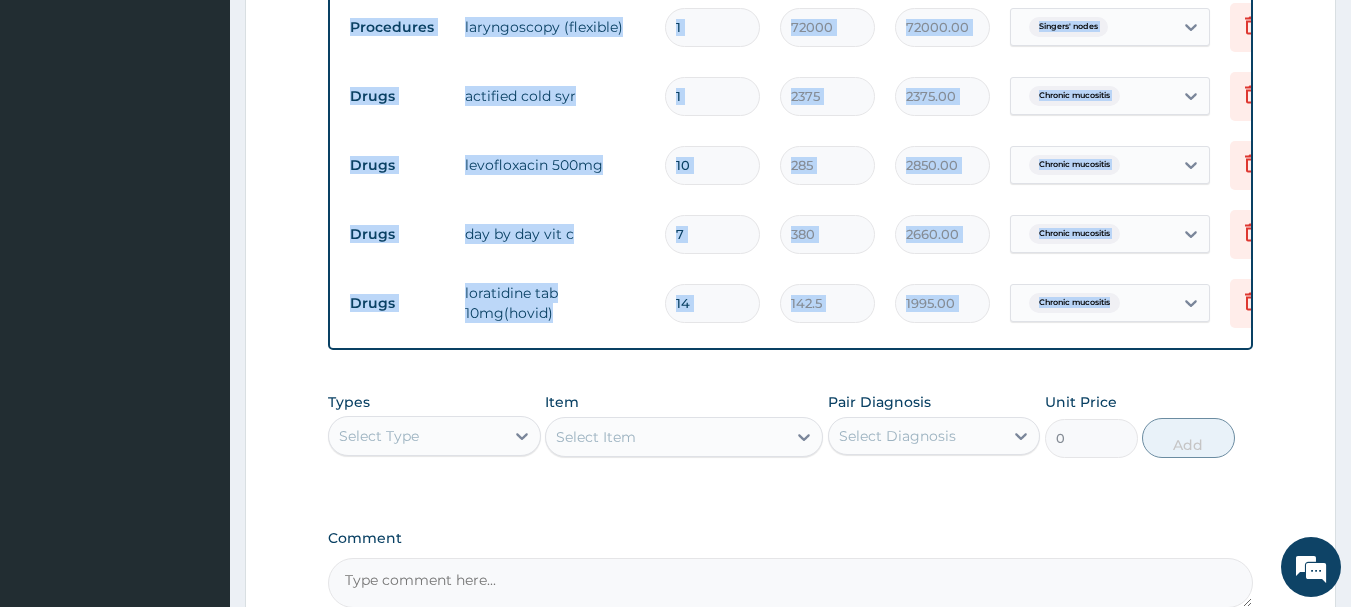 drag, startPoint x: 1347, startPoint y: 275, endPoint x: 1365, endPoint y: 229, distance: 49.396355 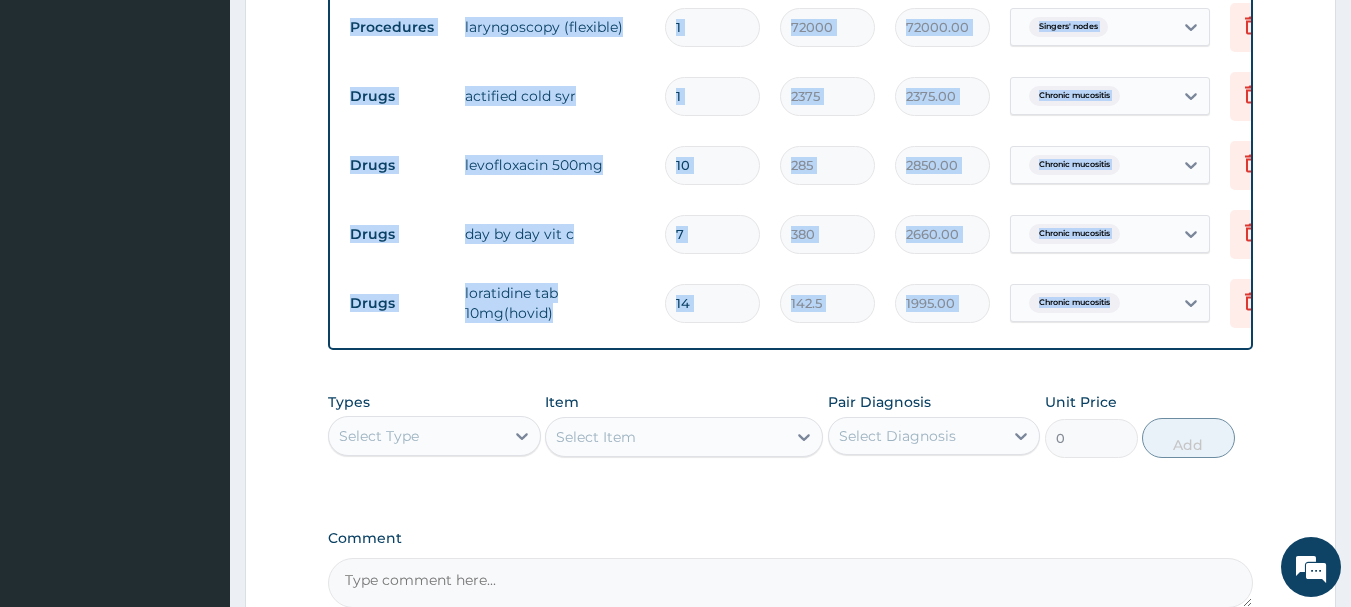 click on "R EL
Toggle navigation
ENT Supercare Clinic ENT Supercare Clinic - [EMAIL] Member since  [MONTH] [DAY], [YEAR] at [TIME]   Profile Sign out" at bounding box center (675, -97) 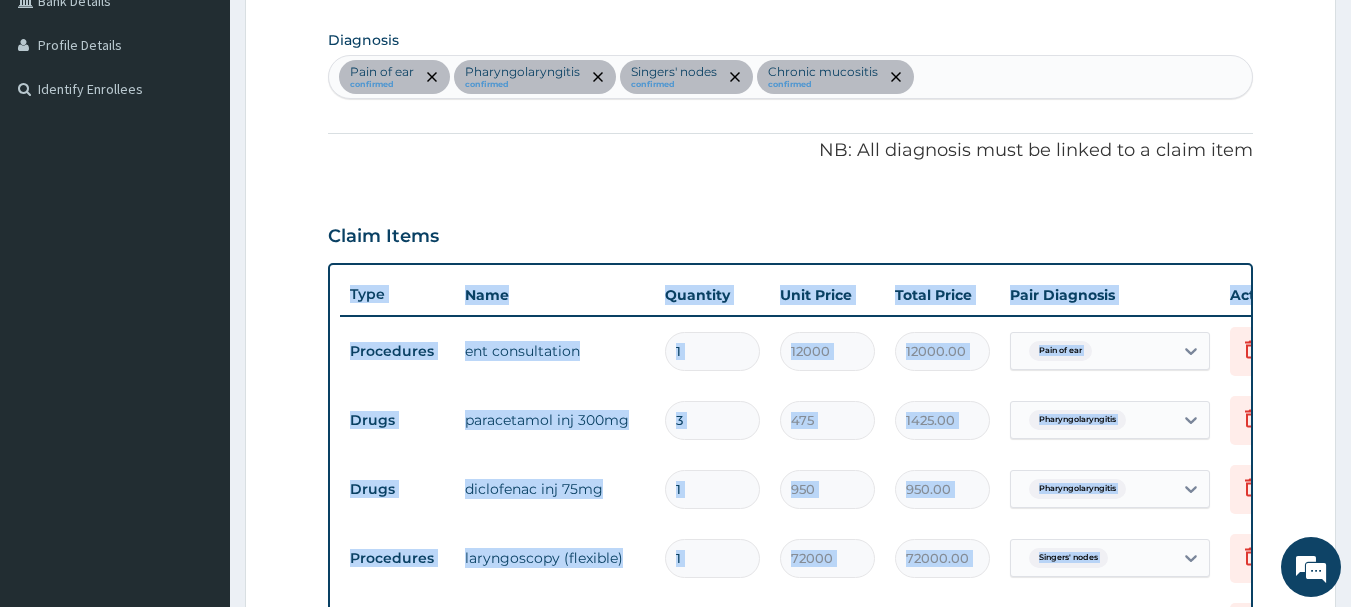 scroll, scrollTop: 0, scrollLeft: 0, axis: both 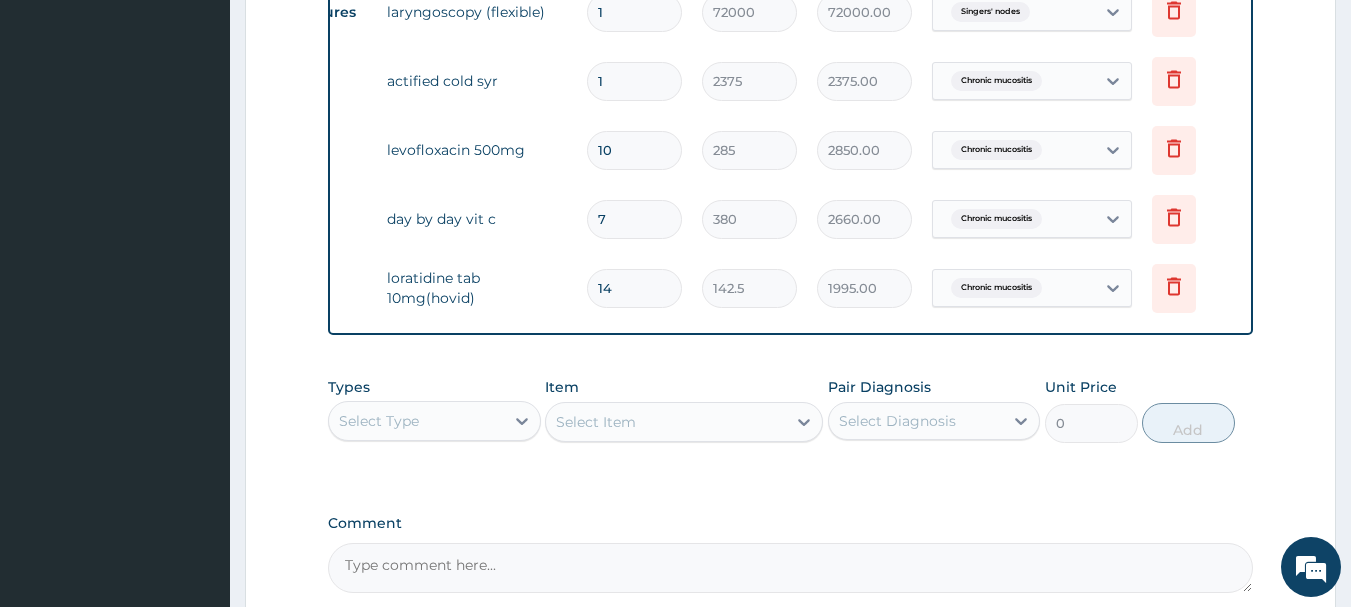 click on "Step  2  of 2 PA Code / Prescription Code PA/[MASK] PA/[MASK] PA/[MASK] PA/[MASK] Encounter Date [DATE] Important Notice Please enter PA codes before entering items that are not attached to a PA code   All diagnoses entered must be linked to a claim item. Diagnosis & Claim Items that are visible but inactive cannot be edited because they were imported from an already approved PA code. Diagnosis Pain of ear confirmed Pharyngolaryngitis confirmed Singers' nodes confirmed Chronic mucositis confirmed NB: All diagnosis must be linked to a claim item Claim Items Type Name Quantity Unit Price Total Price Pair Diagnosis Actions Procedures ent consultation 1 12000 12000.00 Pain of ear Delete Drugs paracetamol inj 300mg 3 475 1425.00 Pharyngolaryngitis Delete Drugs diclofenac inj 75mg 1 950 950.00 Pharyngolaryngitis Delete Procedures laryngoscopy (flexible) 1 72000 72000.00 Singers' nodes Delete Drugs actified cold syr 1 2375 2375.00 Chronic mucositis Delete Drugs levofloxacin 500mg 10 285 2850.00 Chronic mucositis" at bounding box center [790, -93] 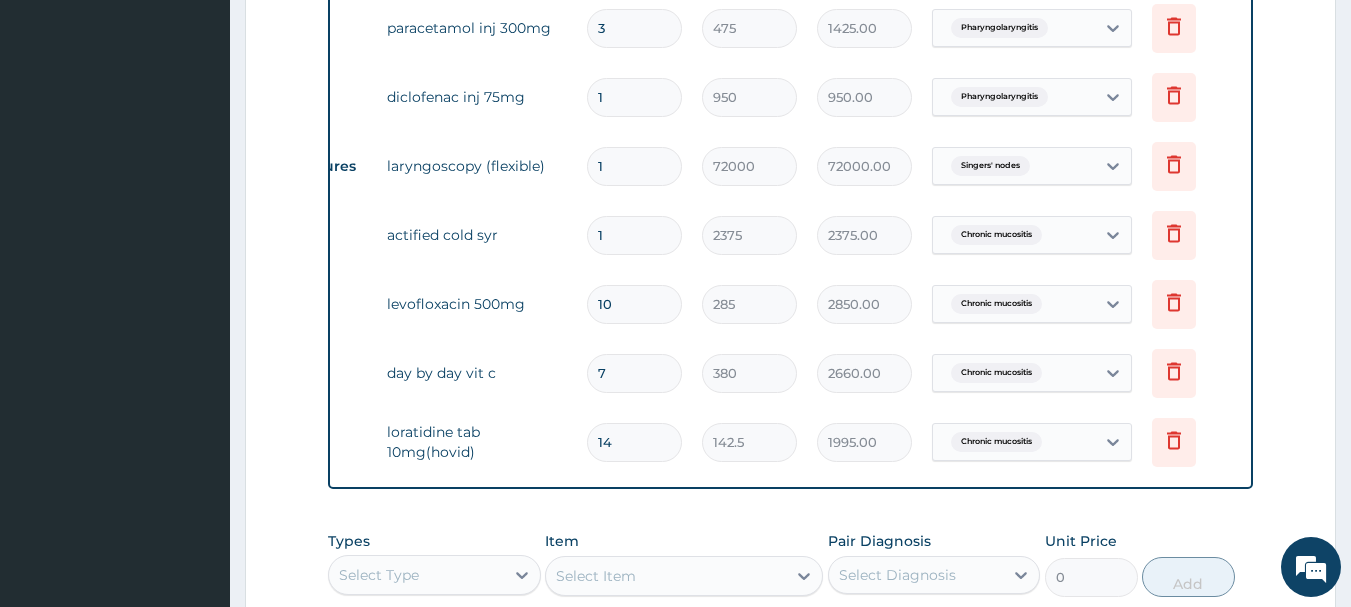 scroll, scrollTop: 907, scrollLeft: 0, axis: vertical 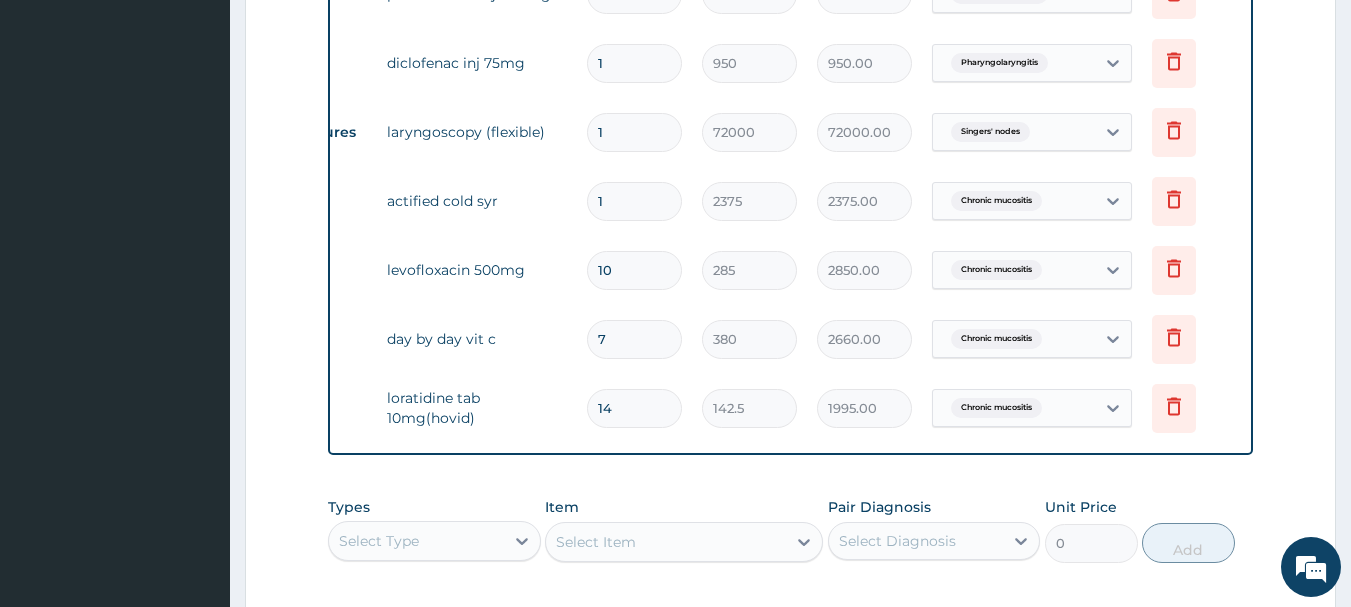 click on "7" at bounding box center [634, 339] 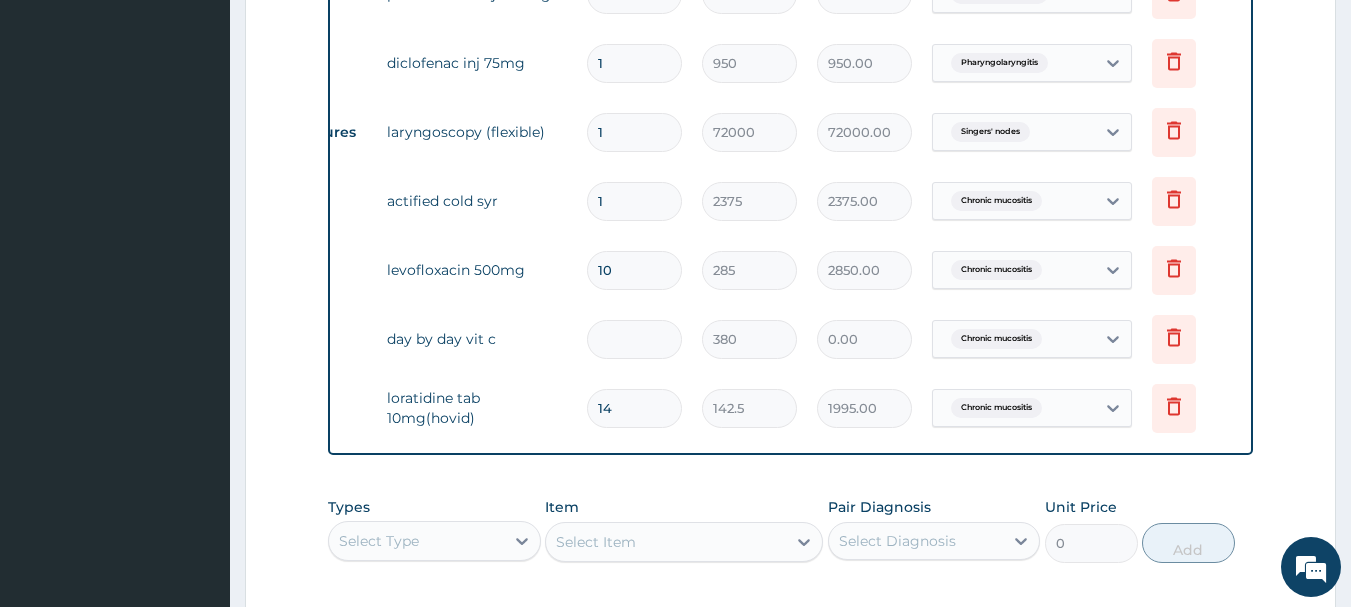 type on "1" 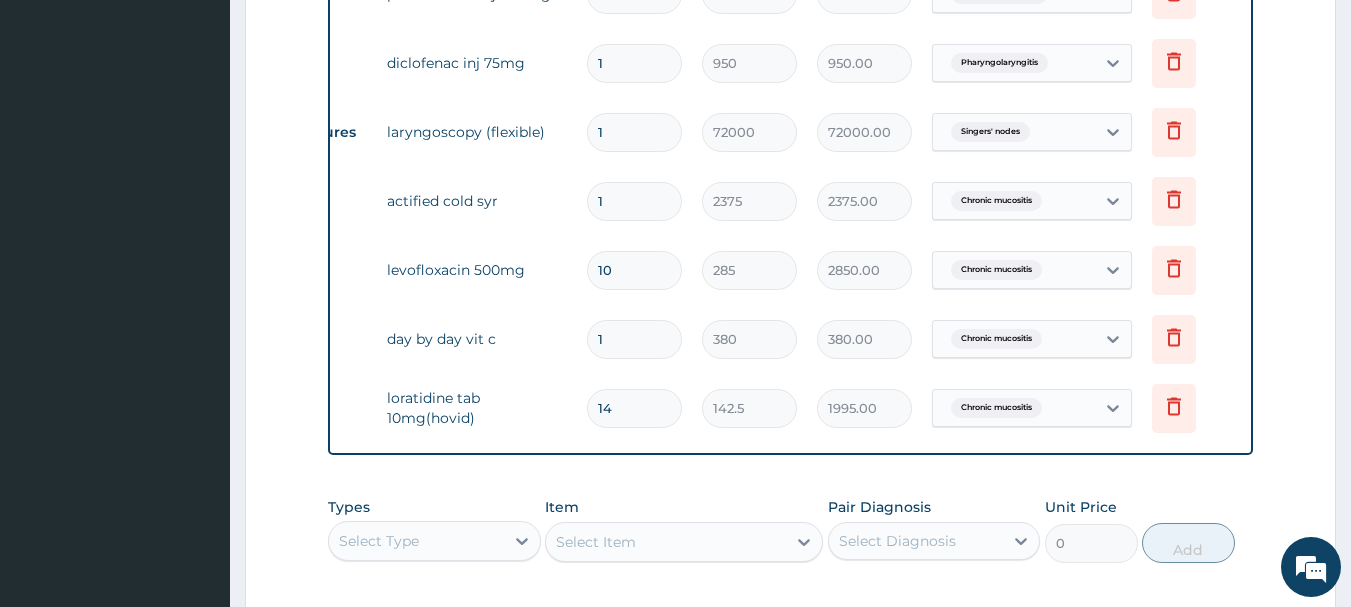 type on "13" 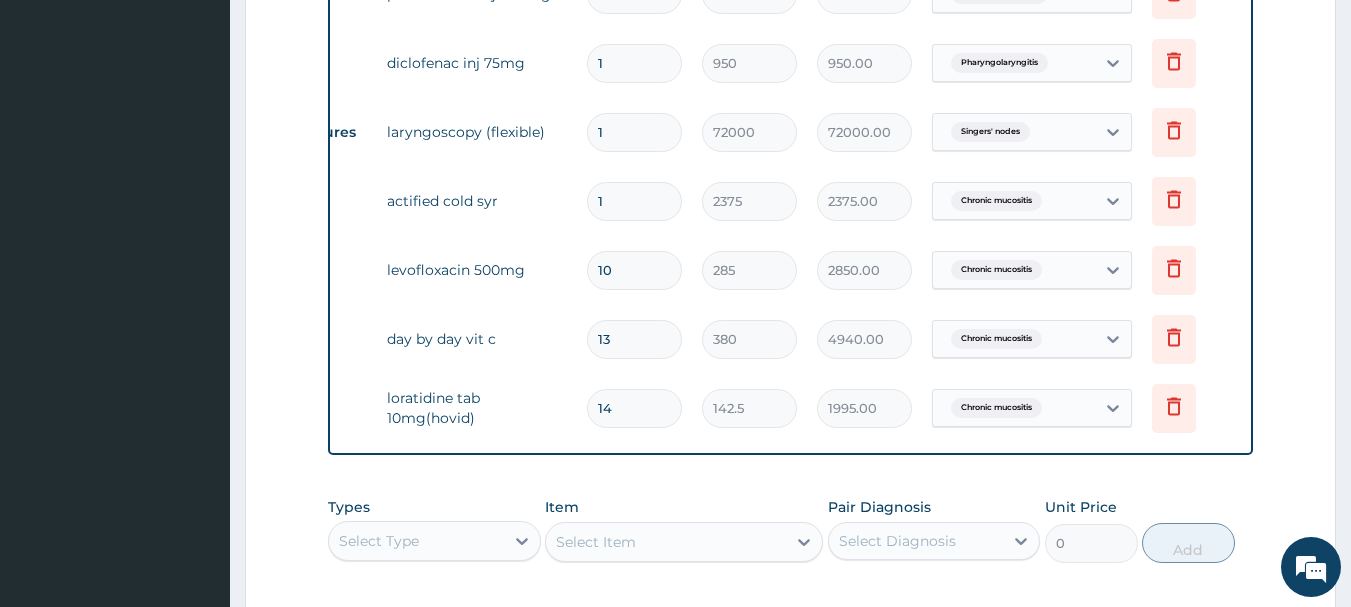 type on "1" 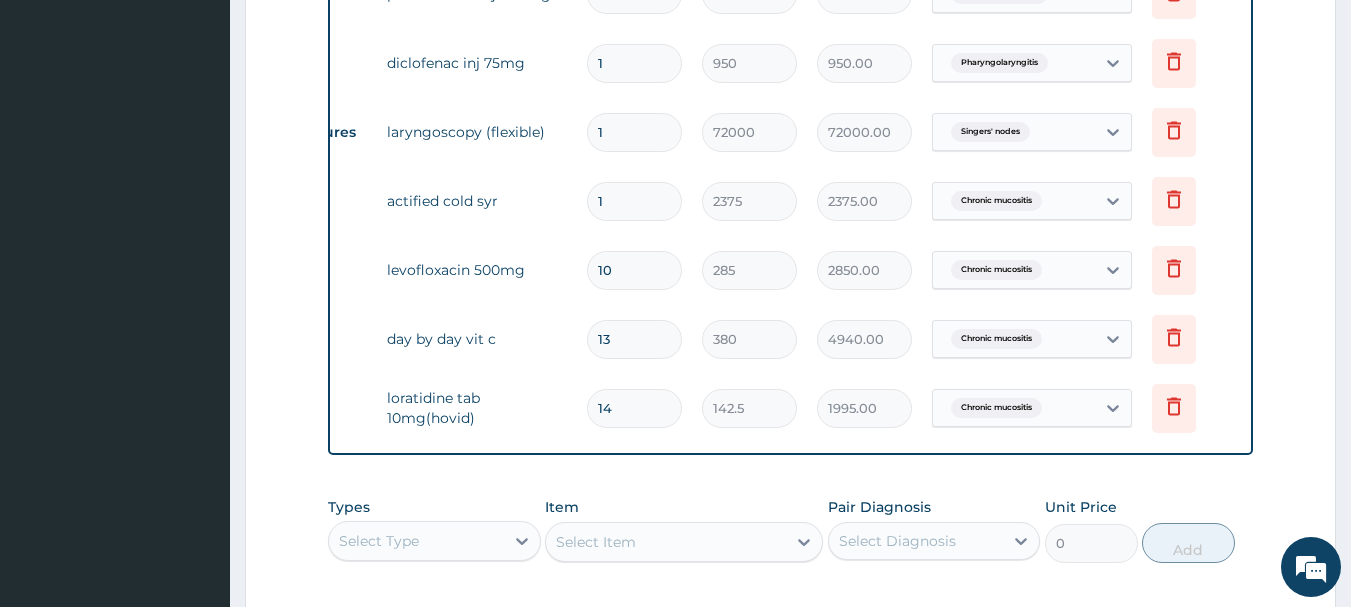 type on "380.00" 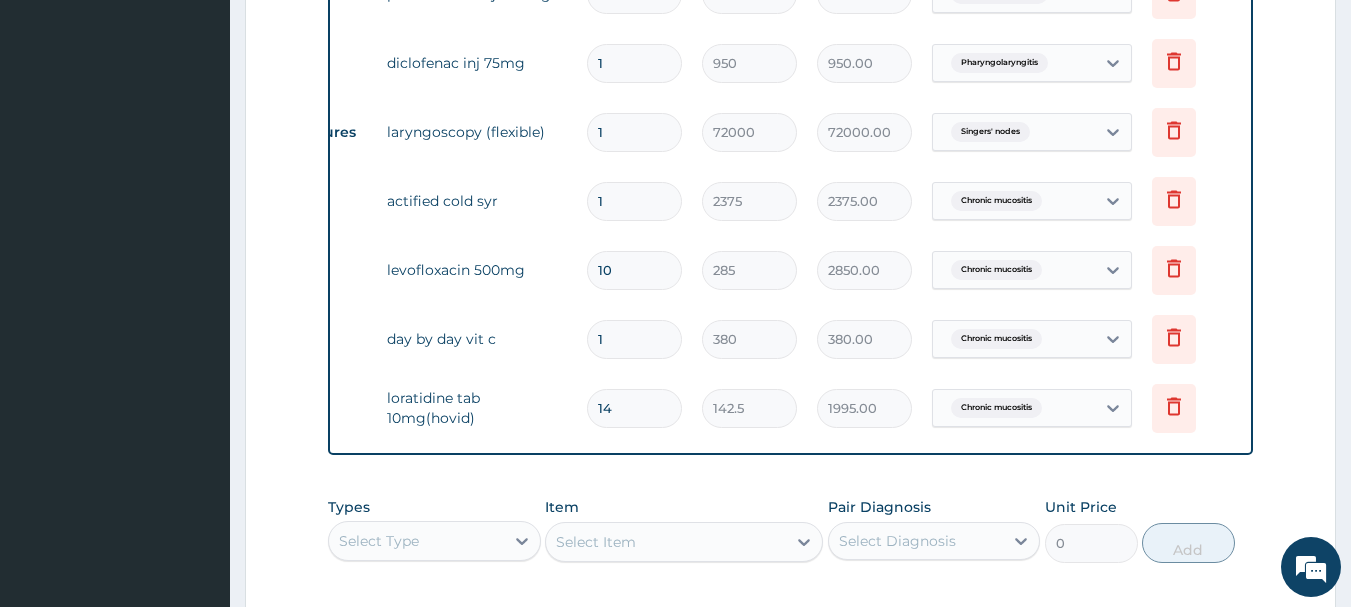 type on "14" 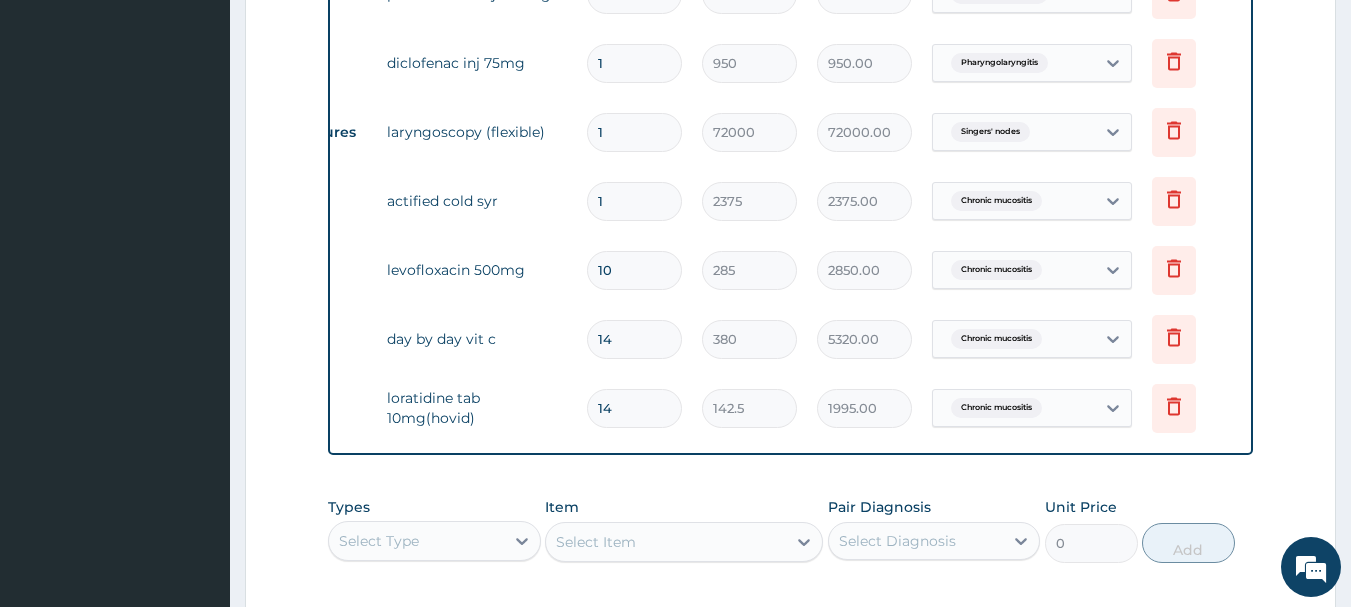 scroll, scrollTop: 947, scrollLeft: 0, axis: vertical 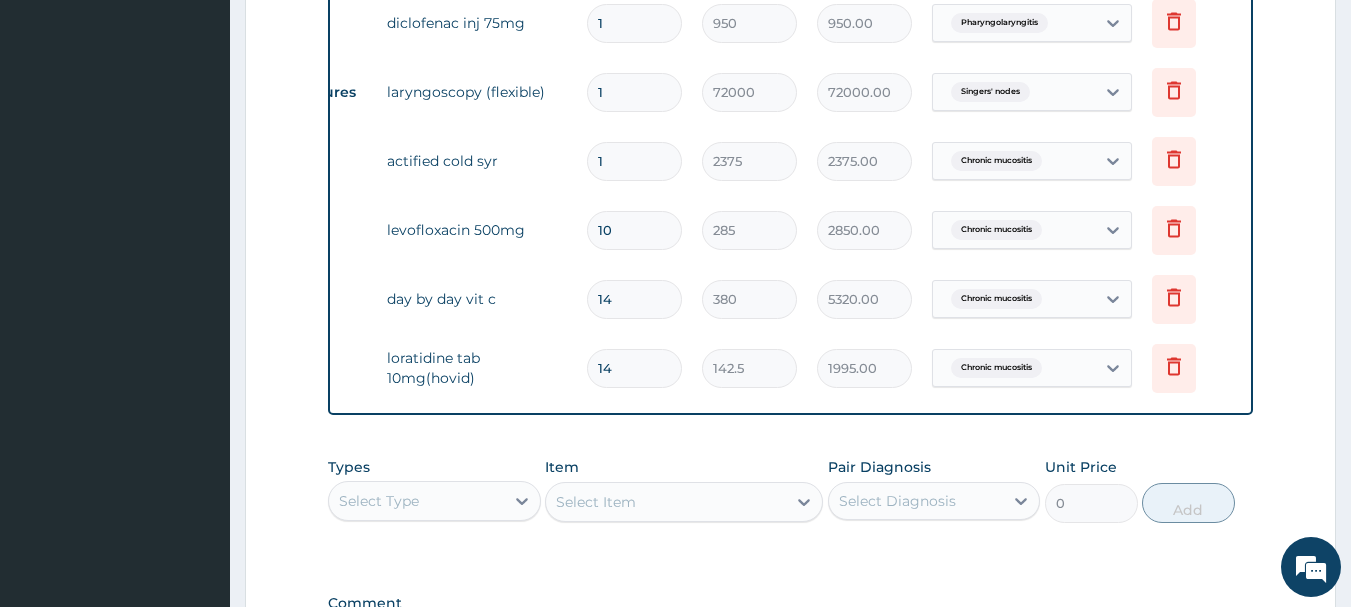 type on "14" 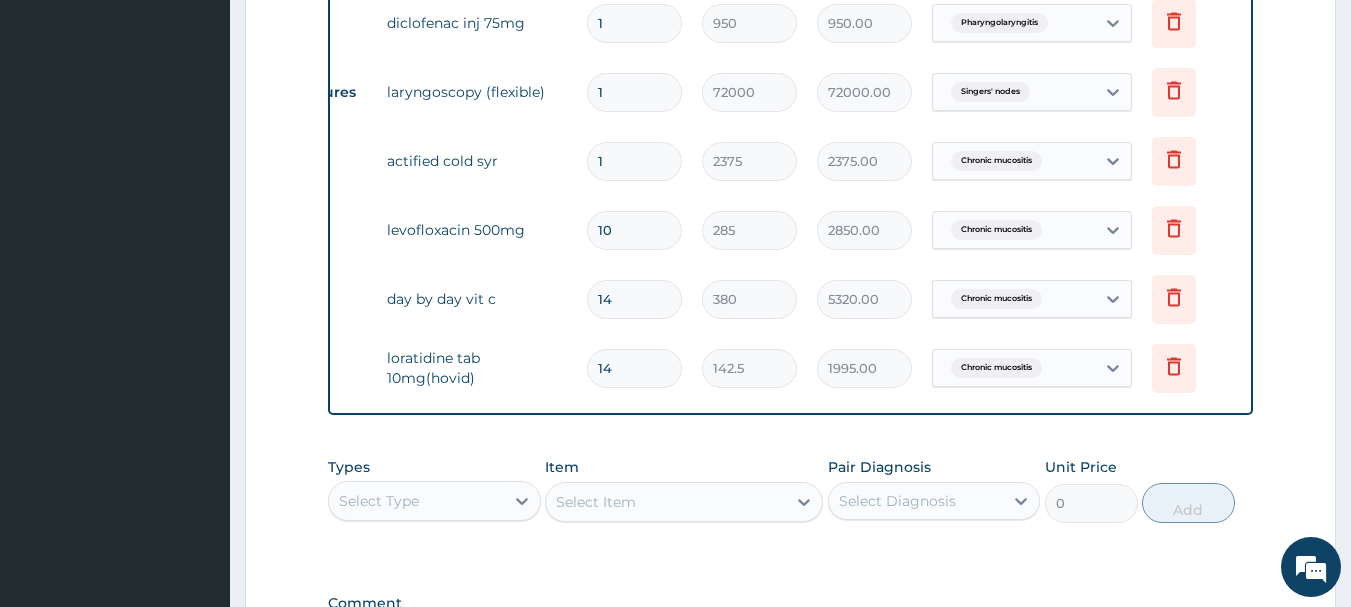 click on "Step  2  of 2 PA Code / Prescription Code PA/[MASK] PA/[MASK] PA/[MASK] PA/[MASK] Encounter Date [DATE] Important Notice Please enter PA codes before entering items that are not attached to a PA code   All diagnoses entered must be linked to a claim item. Diagnosis & Claim Items that are visible but inactive cannot be edited because they were imported from an already approved PA code. Diagnosis Pain of ear confirmed Pharyngolaryngitis confirmed Singers' nodes confirmed Chronic mucositis confirmed NB: All diagnosis must be linked to a claim item Claim Items Type Name Quantity Unit Price Total Price Pair Diagnosis Actions Procedures ent consultation 1 12000 12000.00 Pain of ear Delete Drugs paracetamol inj 300mg 3 475 1425.00 Pharyngolaryngitis Delete Drugs diclofenac inj 75mg 1 950 950.00 Pharyngolaryngitis Delete Procedures laryngoscopy (flexible) 1 72000 72000.00 Singers' nodes Delete Drugs actified cold syr 1 2375 2375.00 Chronic mucositis Delete Drugs levofloxacin 500mg 10 285 2850.00 Chronic mucositis" at bounding box center [790, -13] 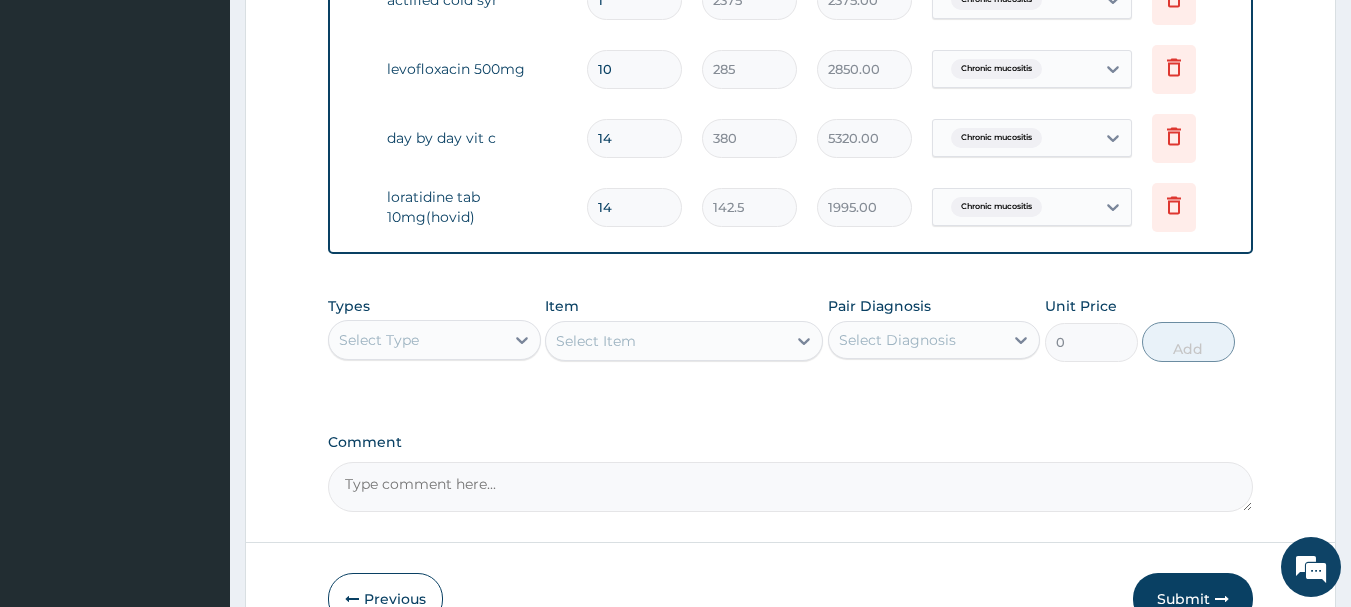 scroll, scrollTop: 1134, scrollLeft: 0, axis: vertical 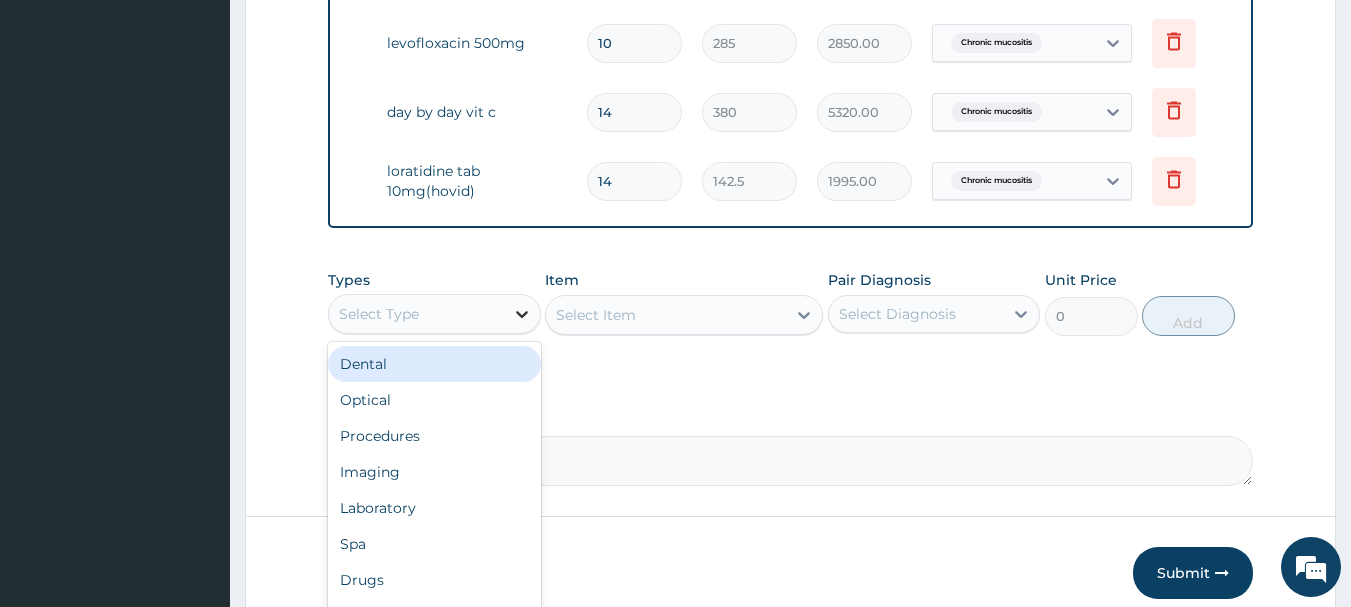 click 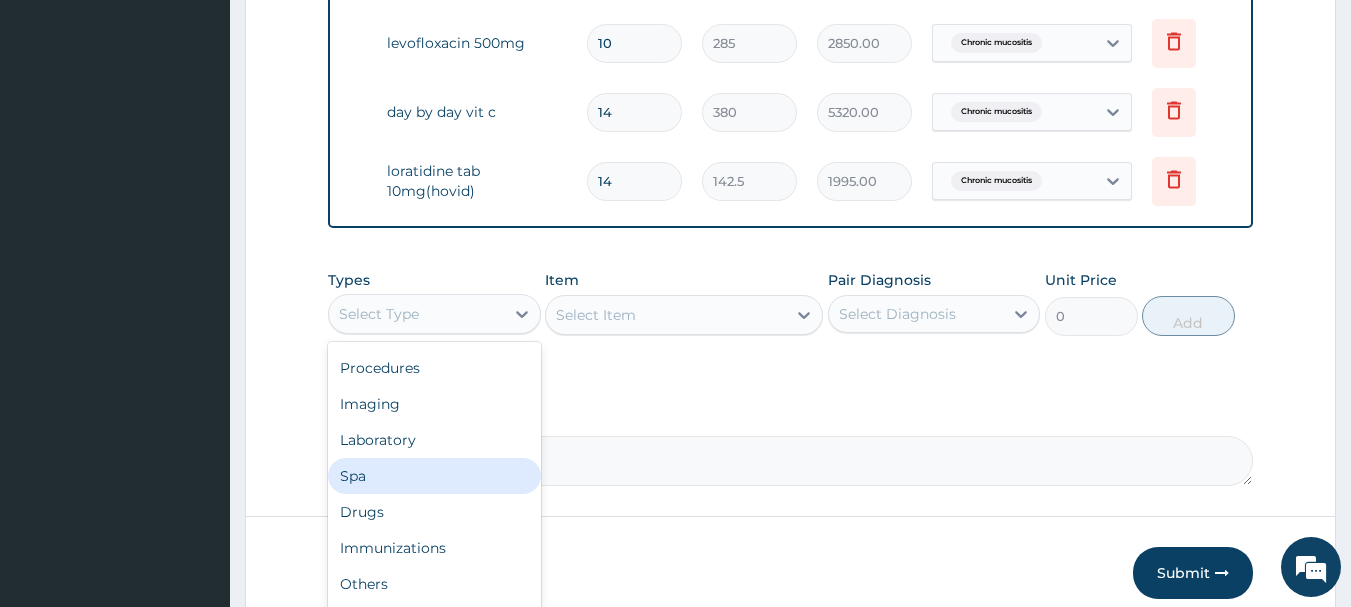 scroll, scrollTop: 0, scrollLeft: 0, axis: both 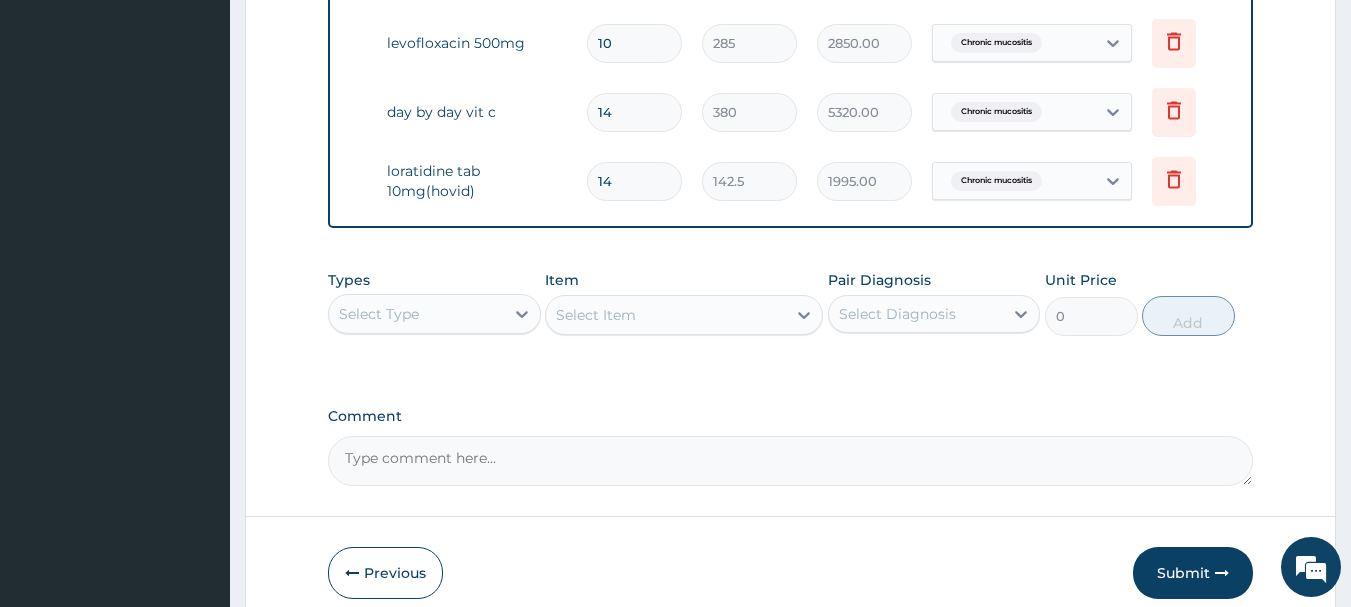click on "Types Select Type Item Select Item Pair Diagnosis Select Diagnosis Unit Price 0 Add" at bounding box center [791, 318] 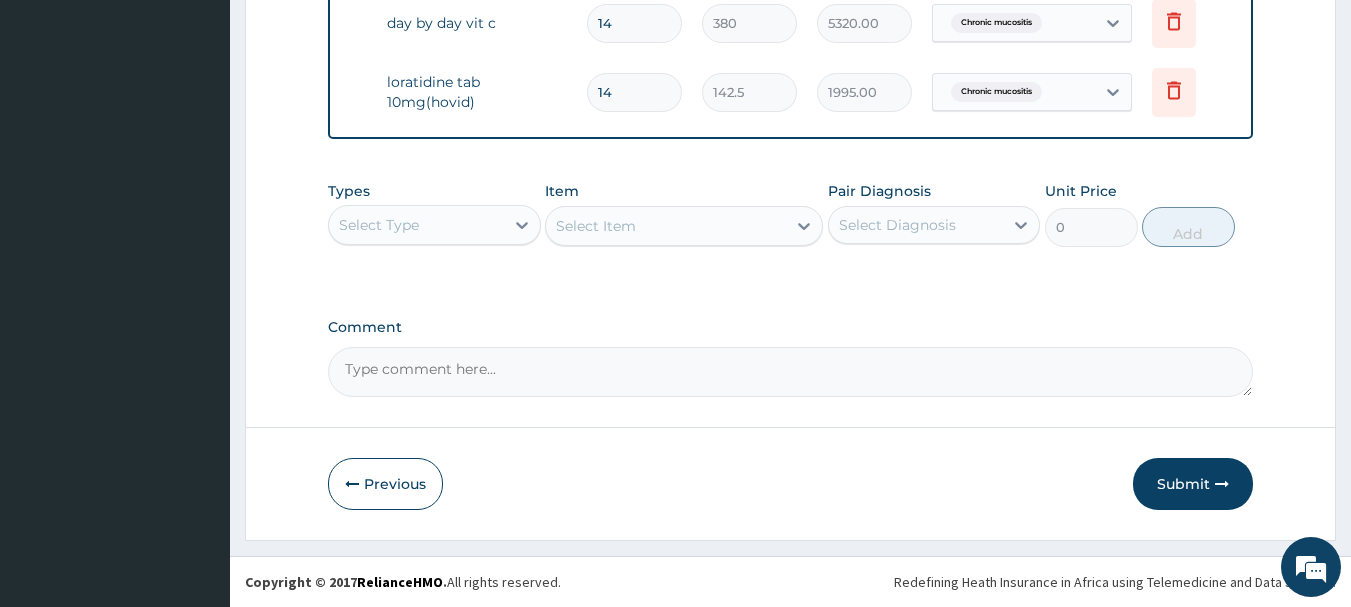 scroll, scrollTop: 1238, scrollLeft: 0, axis: vertical 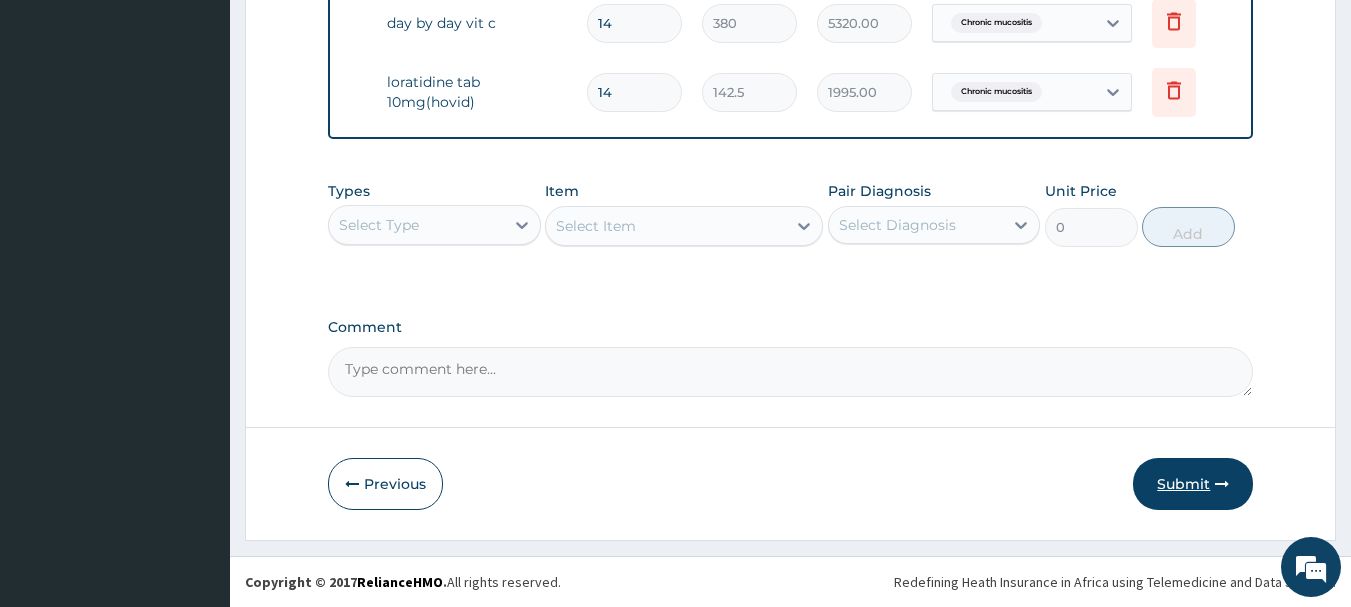 click on "Submit" at bounding box center [1193, 484] 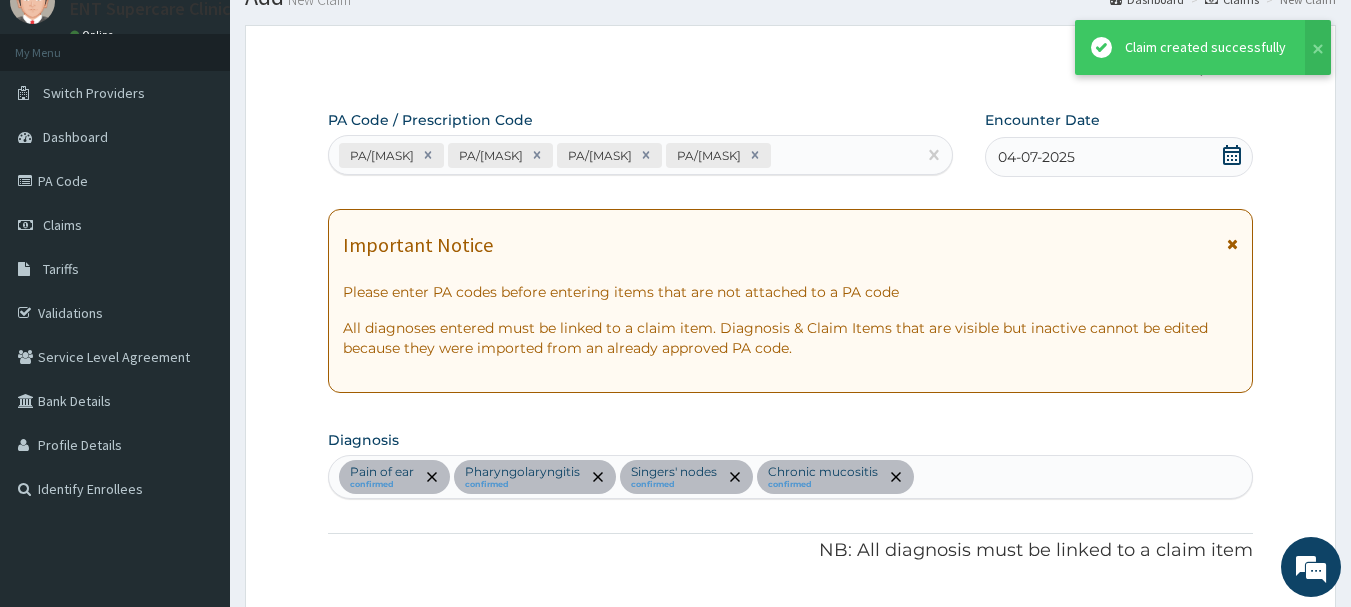 scroll, scrollTop: 1238, scrollLeft: 0, axis: vertical 